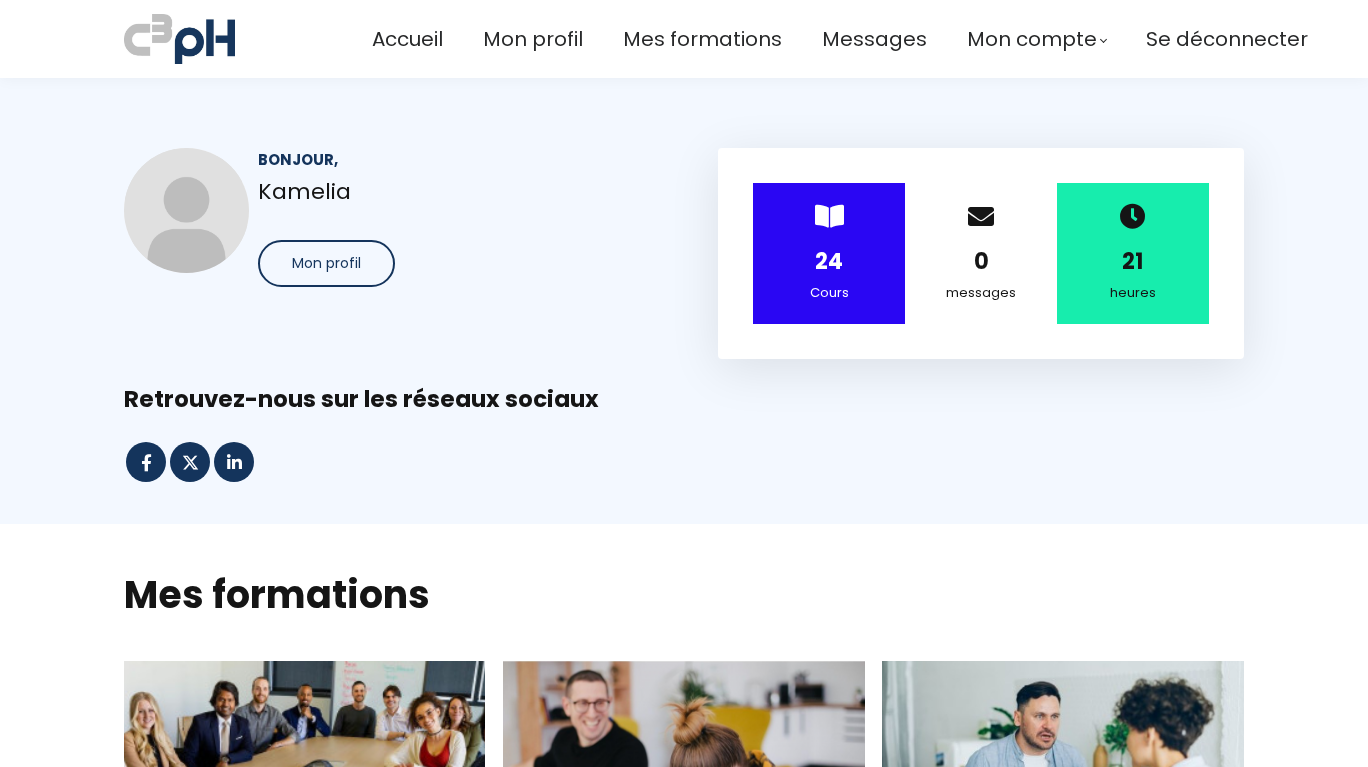 scroll, scrollTop: 0, scrollLeft: 0, axis: both 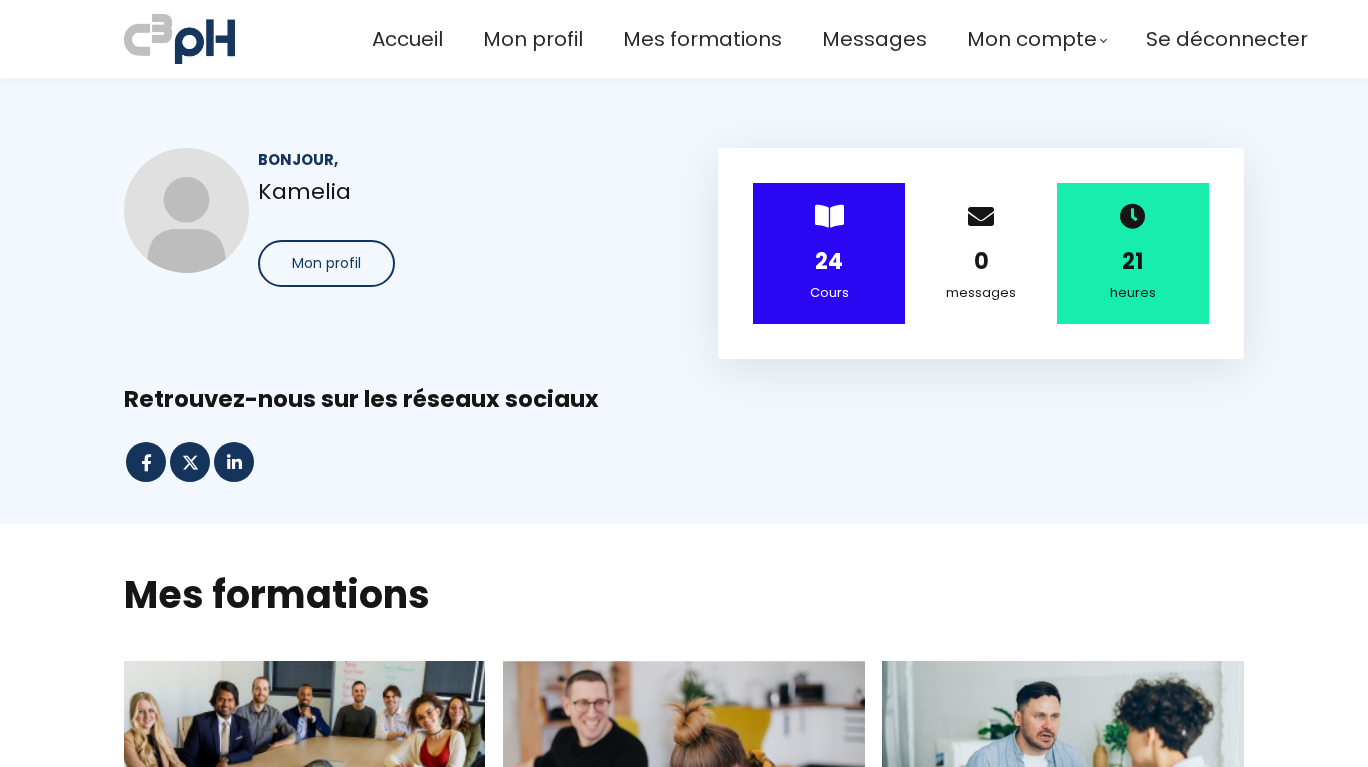 click at bounding box center [179, 39] 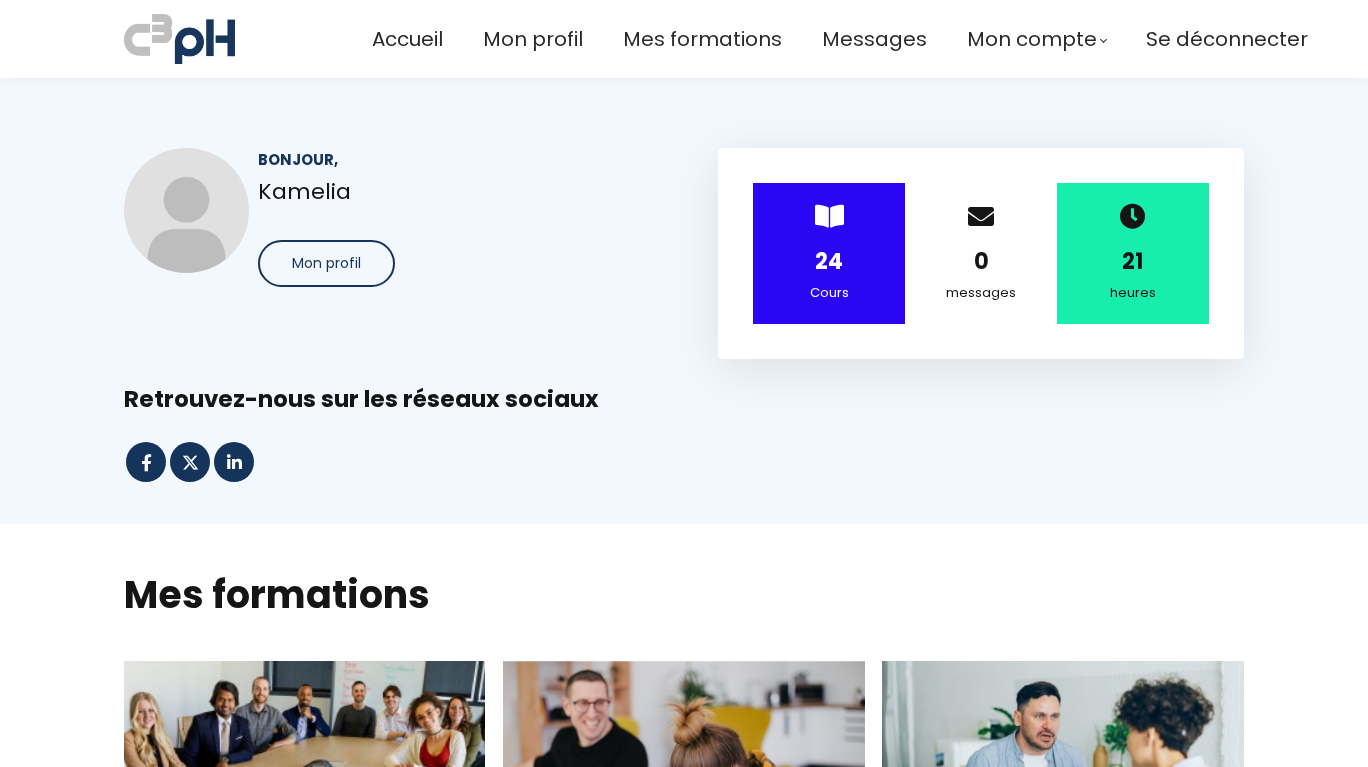 scroll, scrollTop: 0, scrollLeft: 0, axis: both 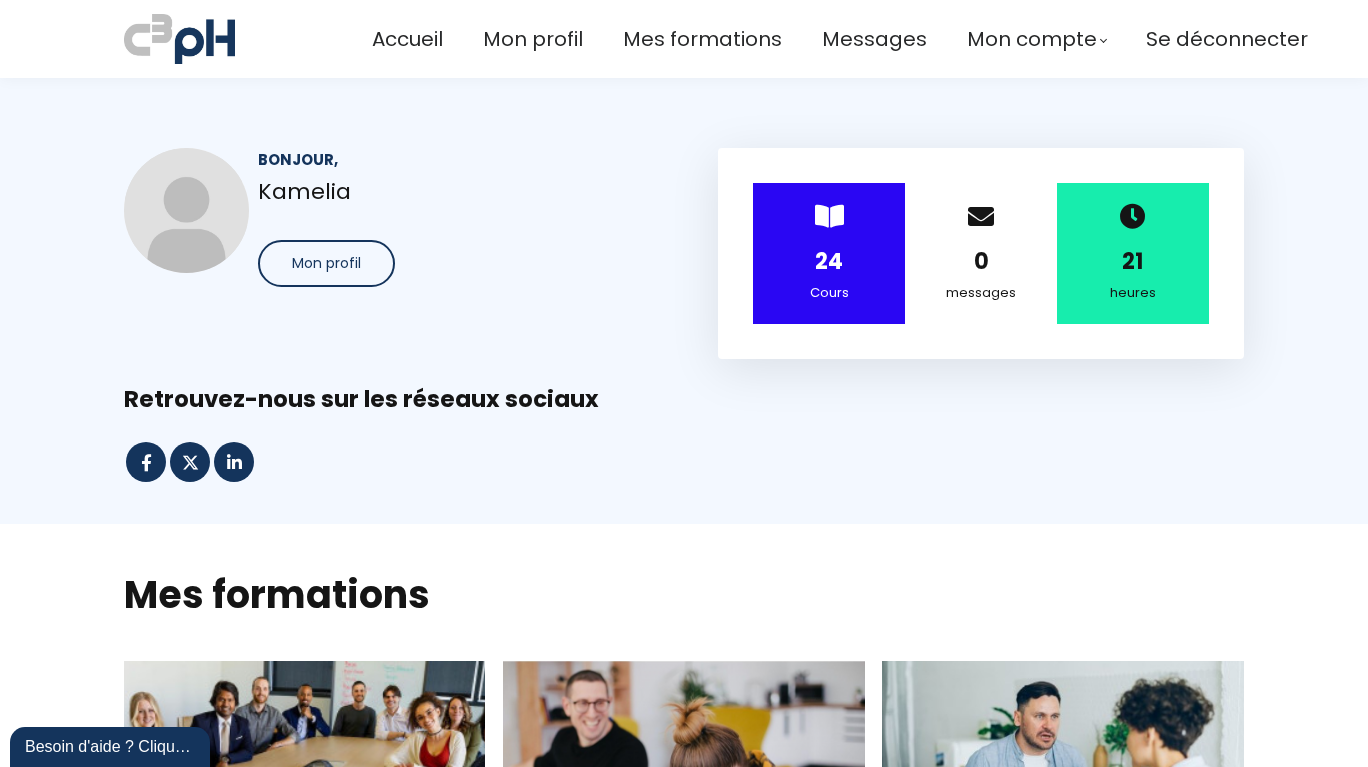 click on "Se déconnecter" at bounding box center (1227, 39) 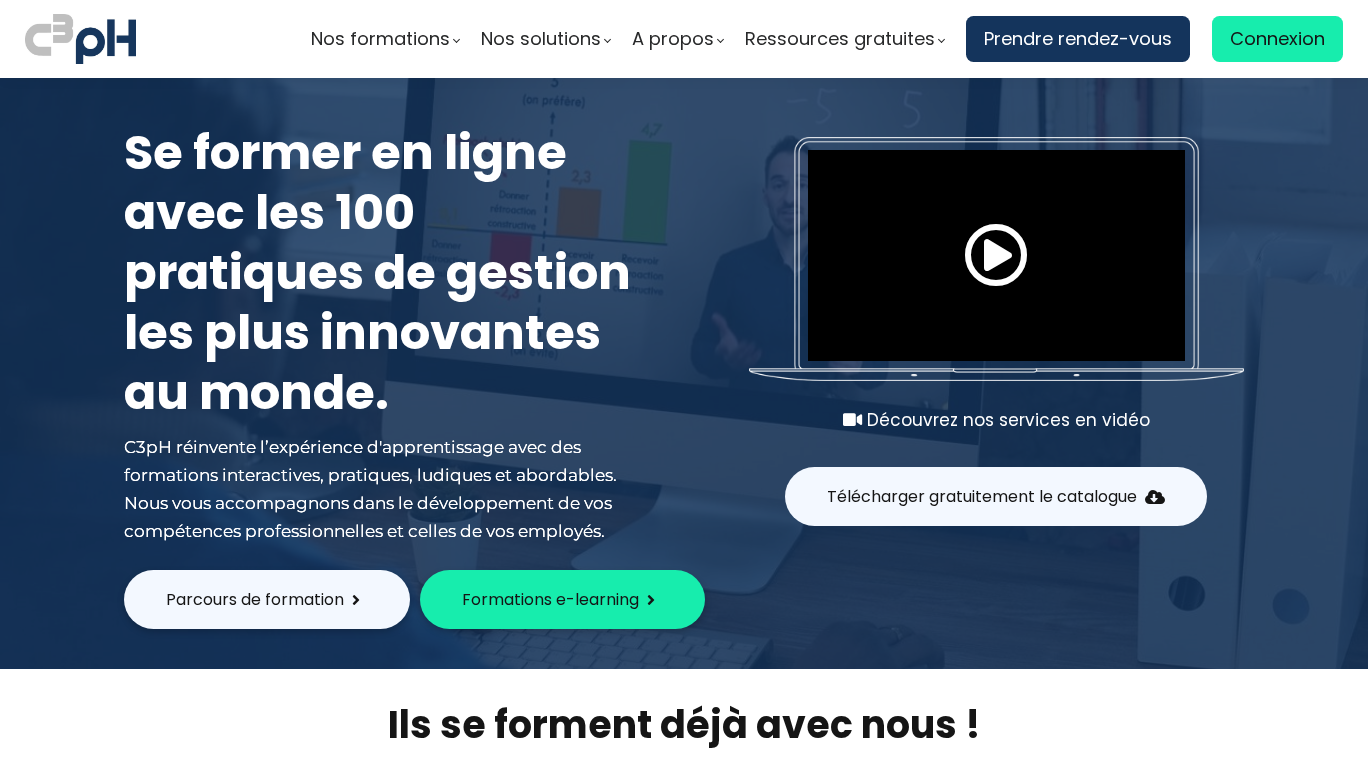 scroll, scrollTop: 0, scrollLeft: 0, axis: both 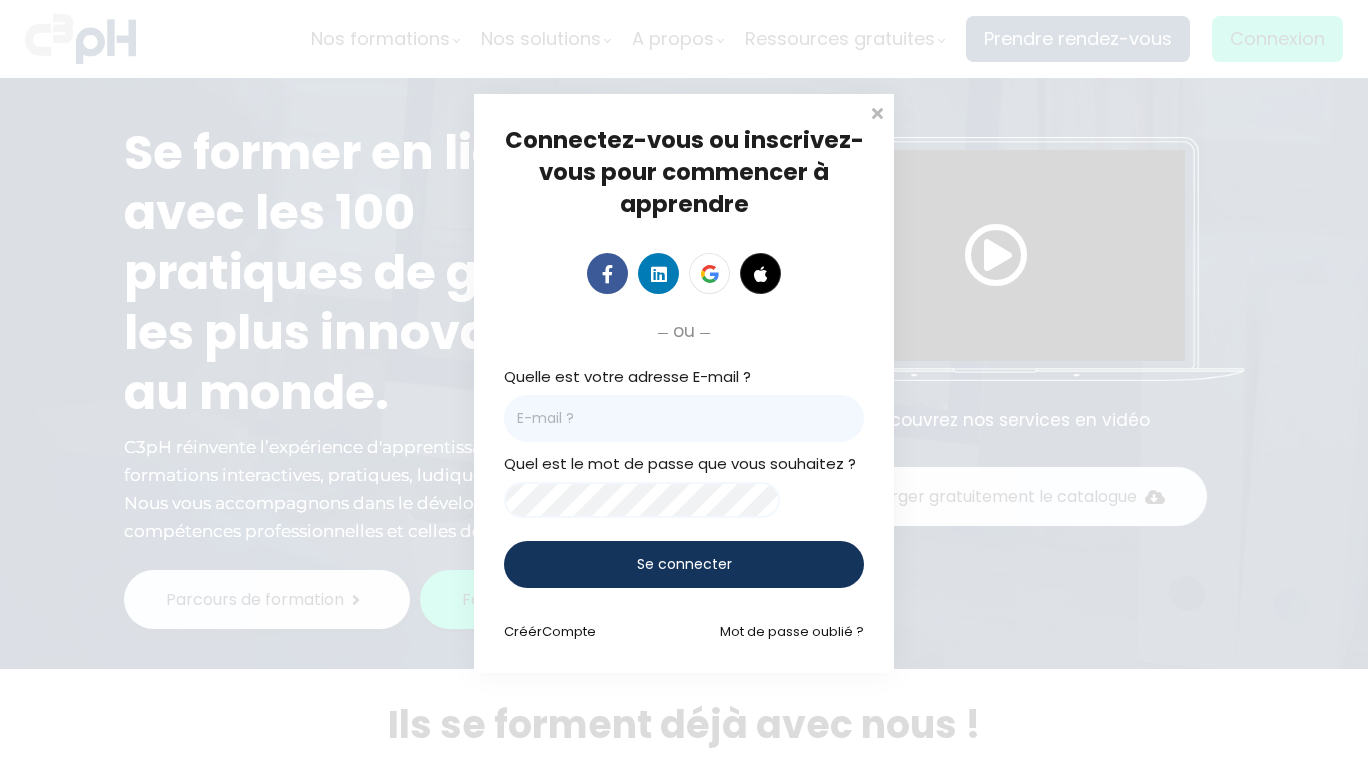 click at bounding box center [684, 418] 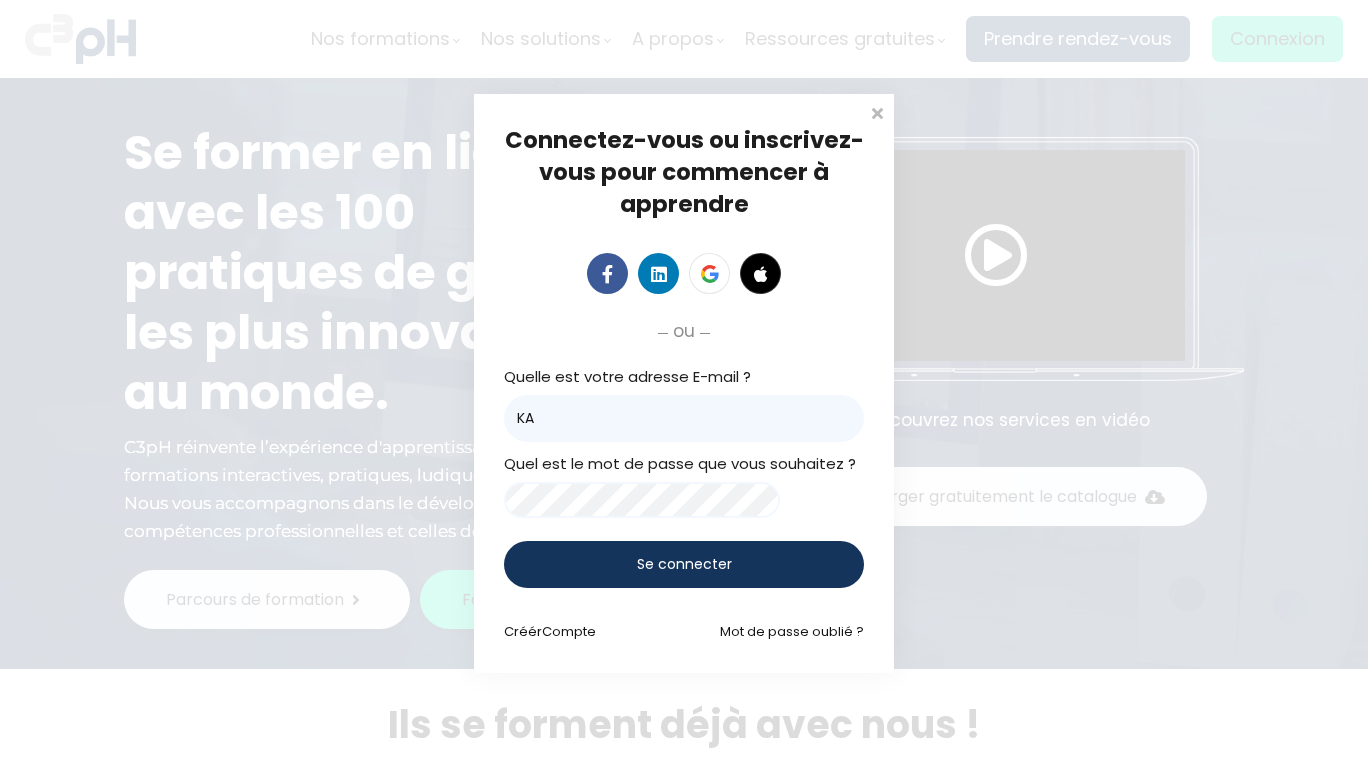 type on "K" 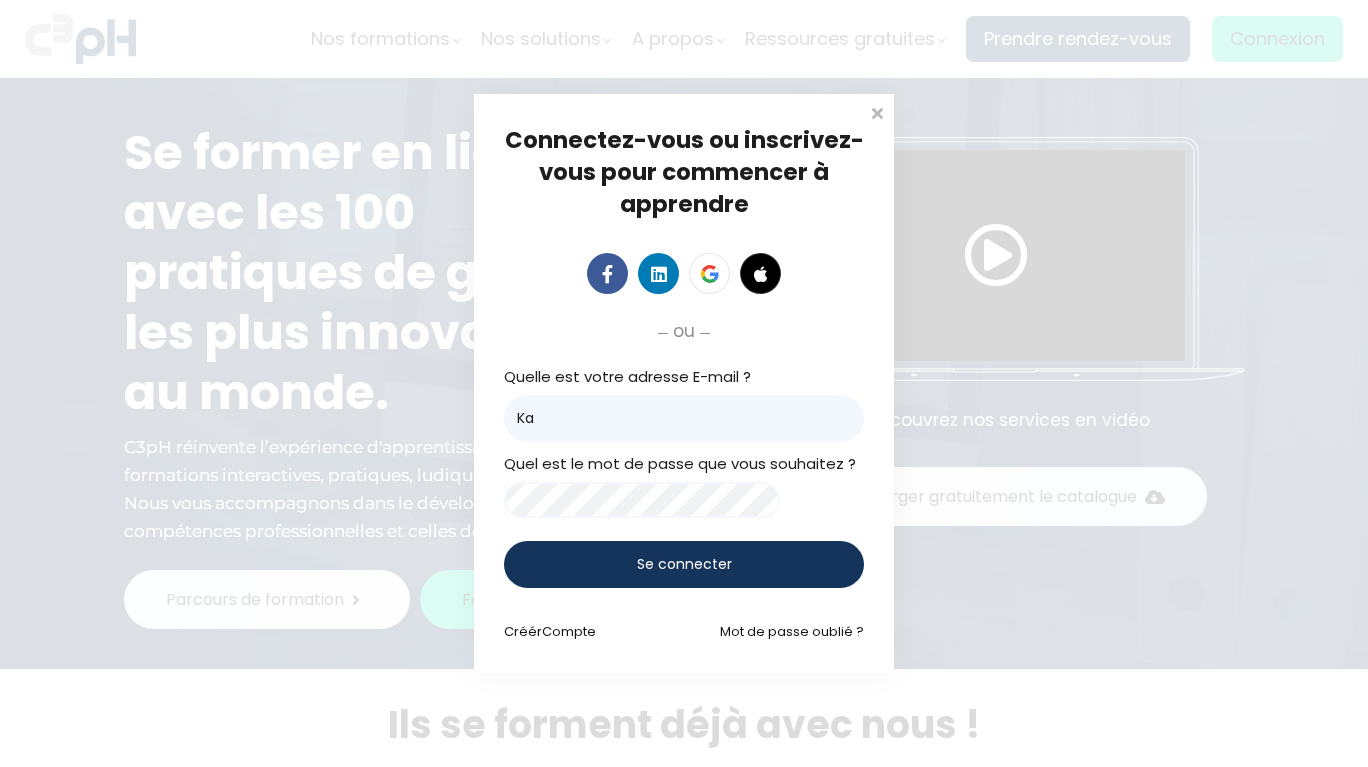 type on "K" 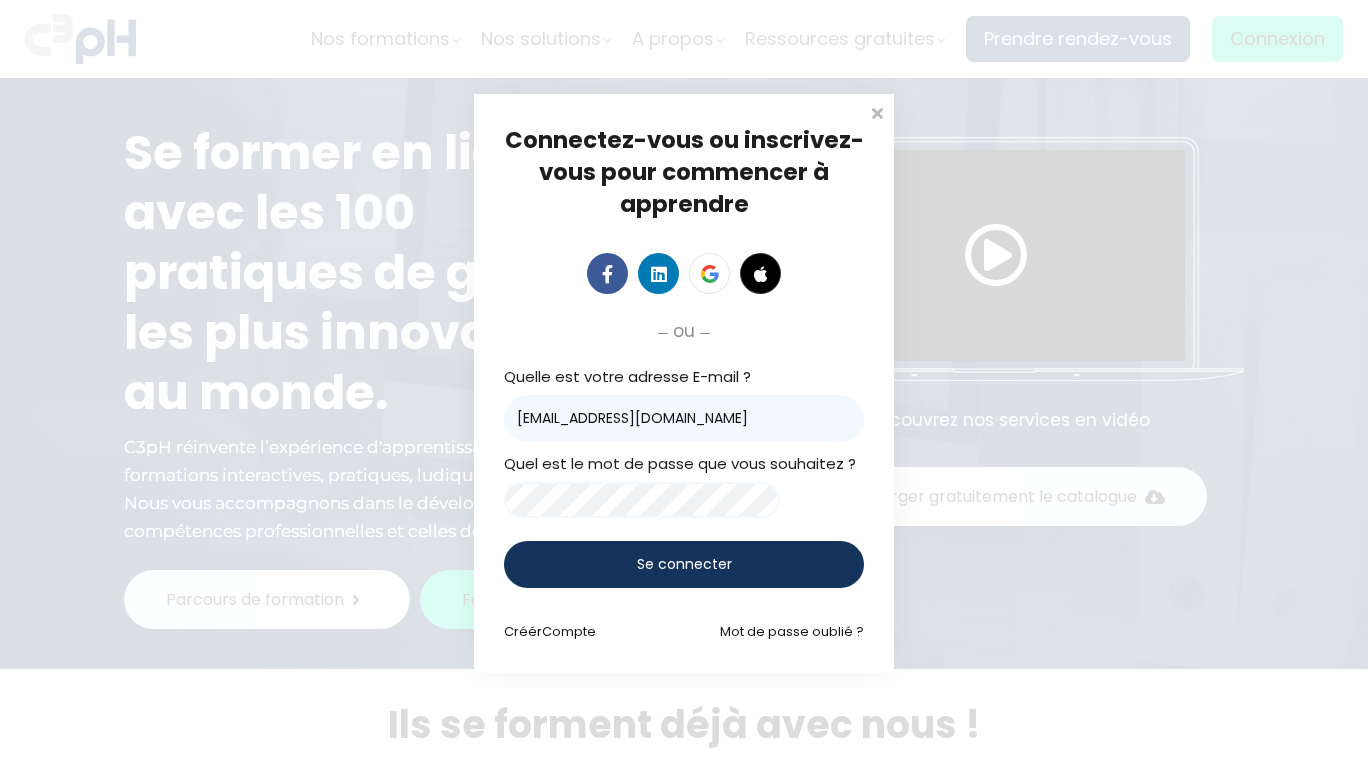 type on "kamelia@c3ph.com" 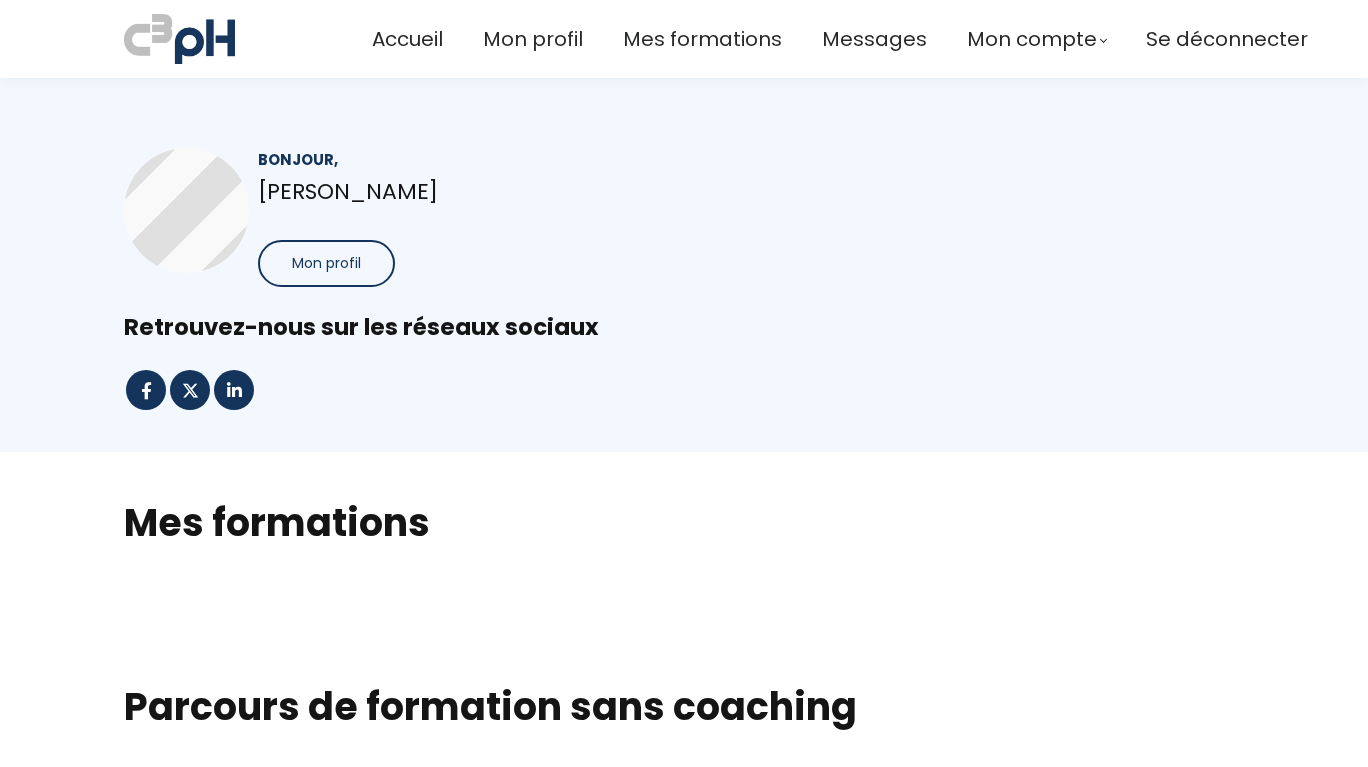 scroll, scrollTop: 0, scrollLeft: 0, axis: both 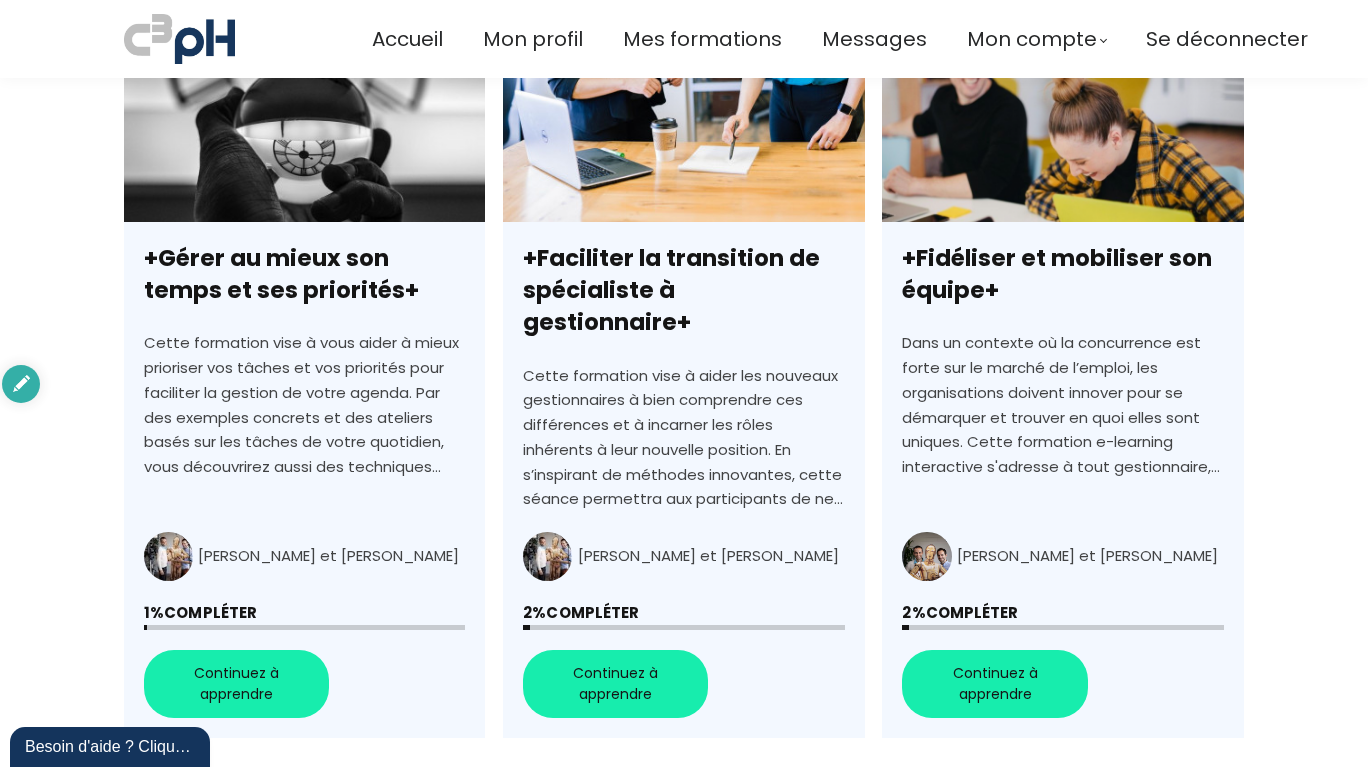 click on "Mes formations
tout
mon
Pas encore inscrit
nouveau
populaire
gratuit
auteurs
C3pH
Dominic et Nicolas
categories
*Formation 1 - Gestion du temps
*Formation 1 - Time and priorities management (ENGLISH)
*Formation 2 - Feedback/Rétroaction constructive
Forfaits" at bounding box center (684, 780) 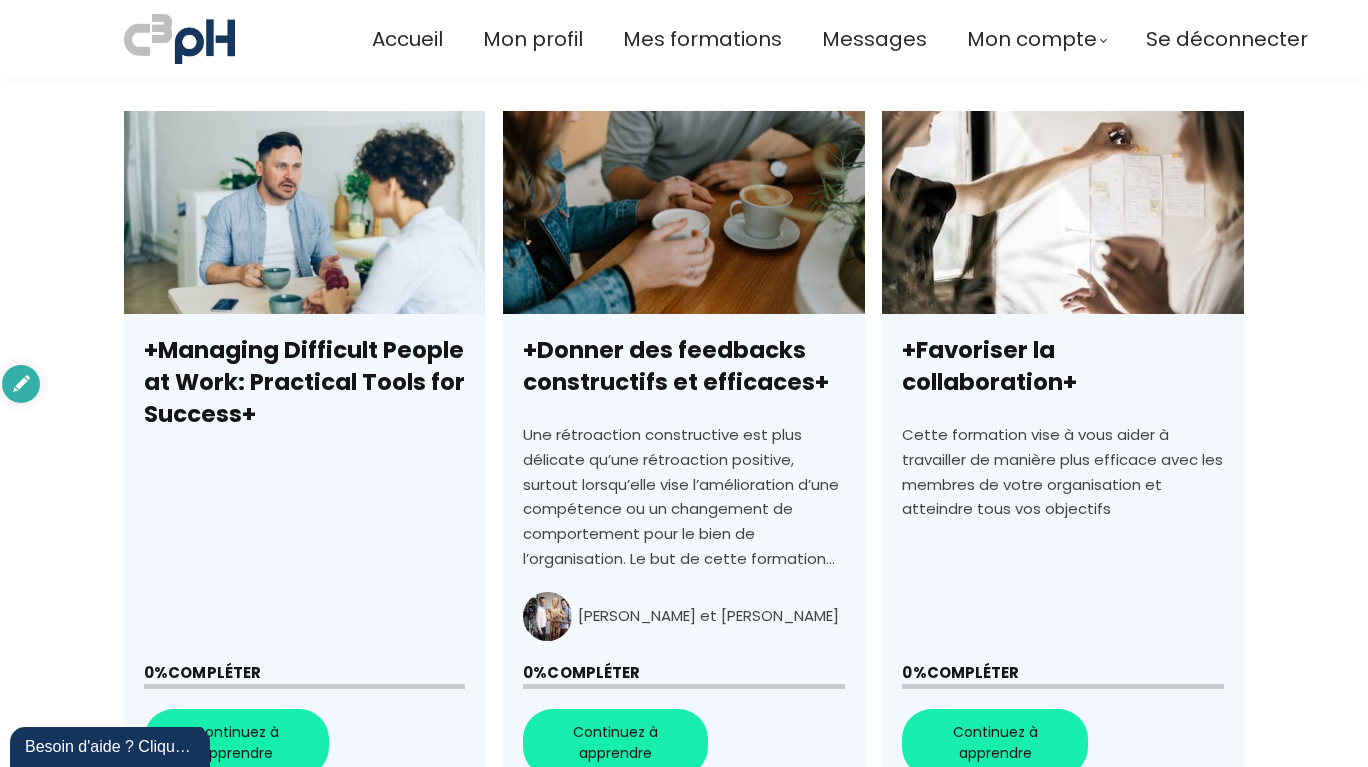 scroll, scrollTop: 1524, scrollLeft: 0, axis: vertical 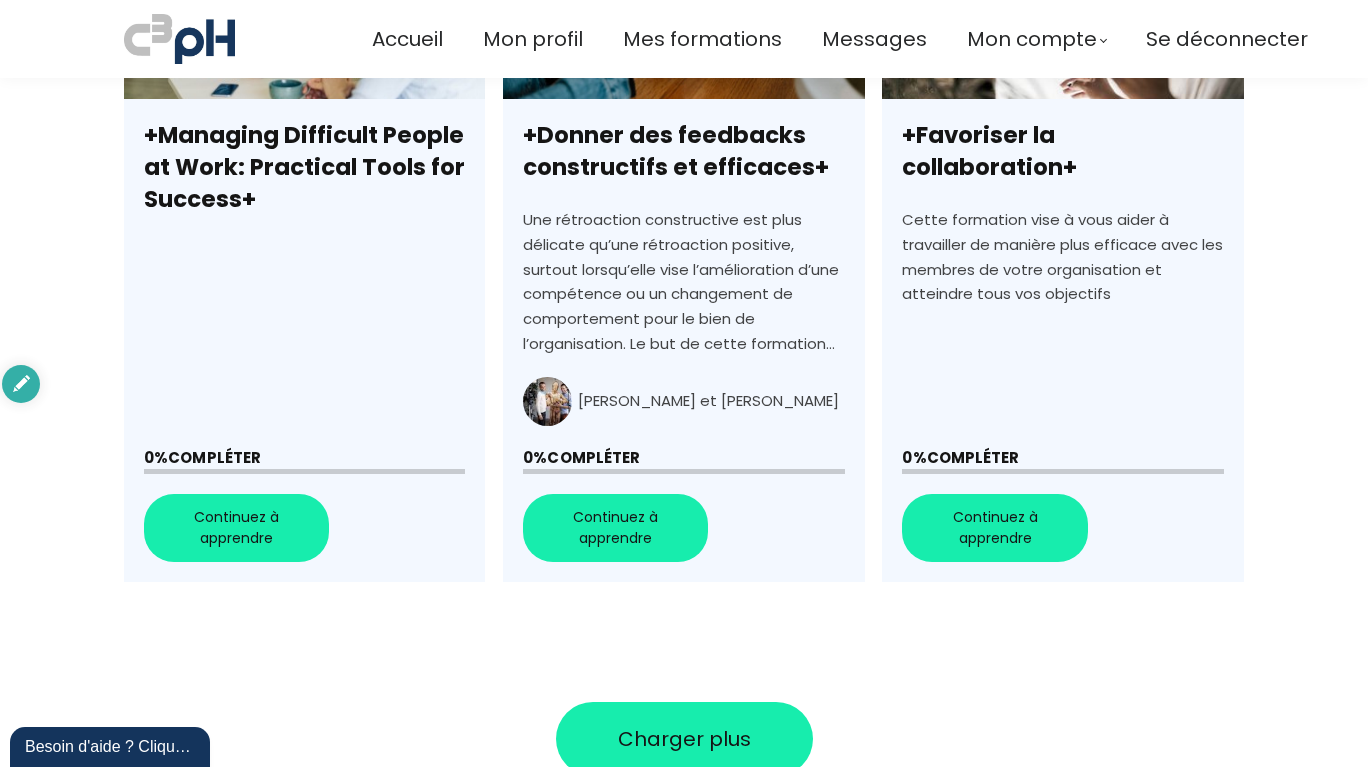 click on "+Managing Difficult People at Work: Practical Tools for Success+" at bounding box center (304, 239) 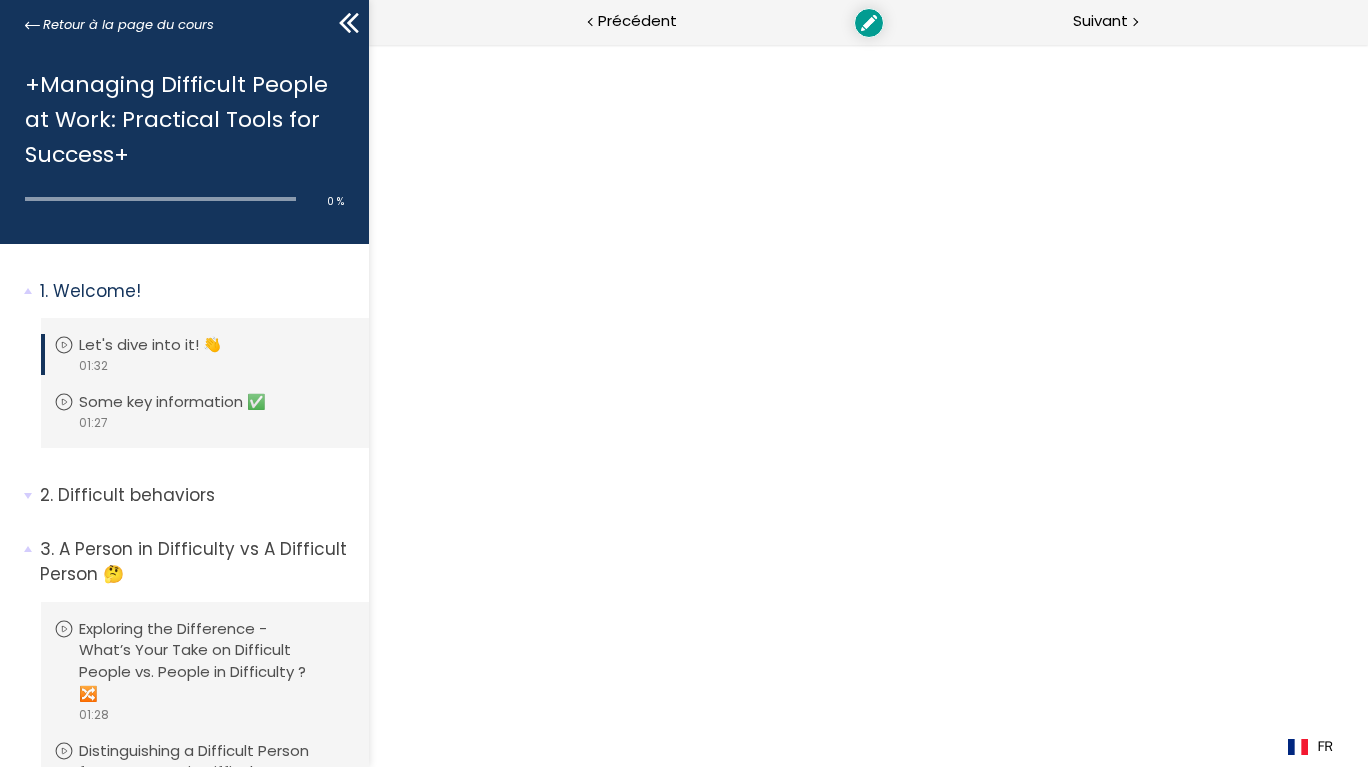scroll, scrollTop: 0, scrollLeft: 0, axis: both 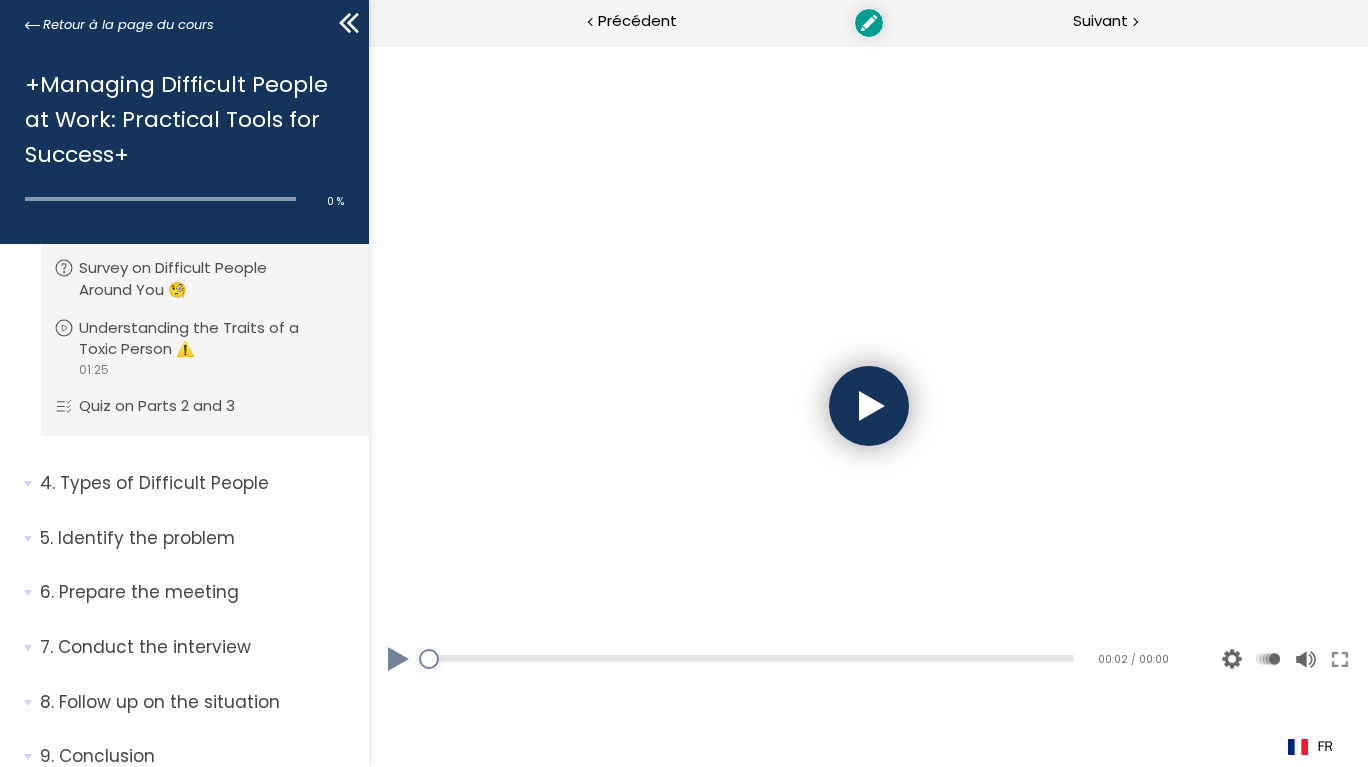 click on "Types of Difficult People" at bounding box center (197, 483) 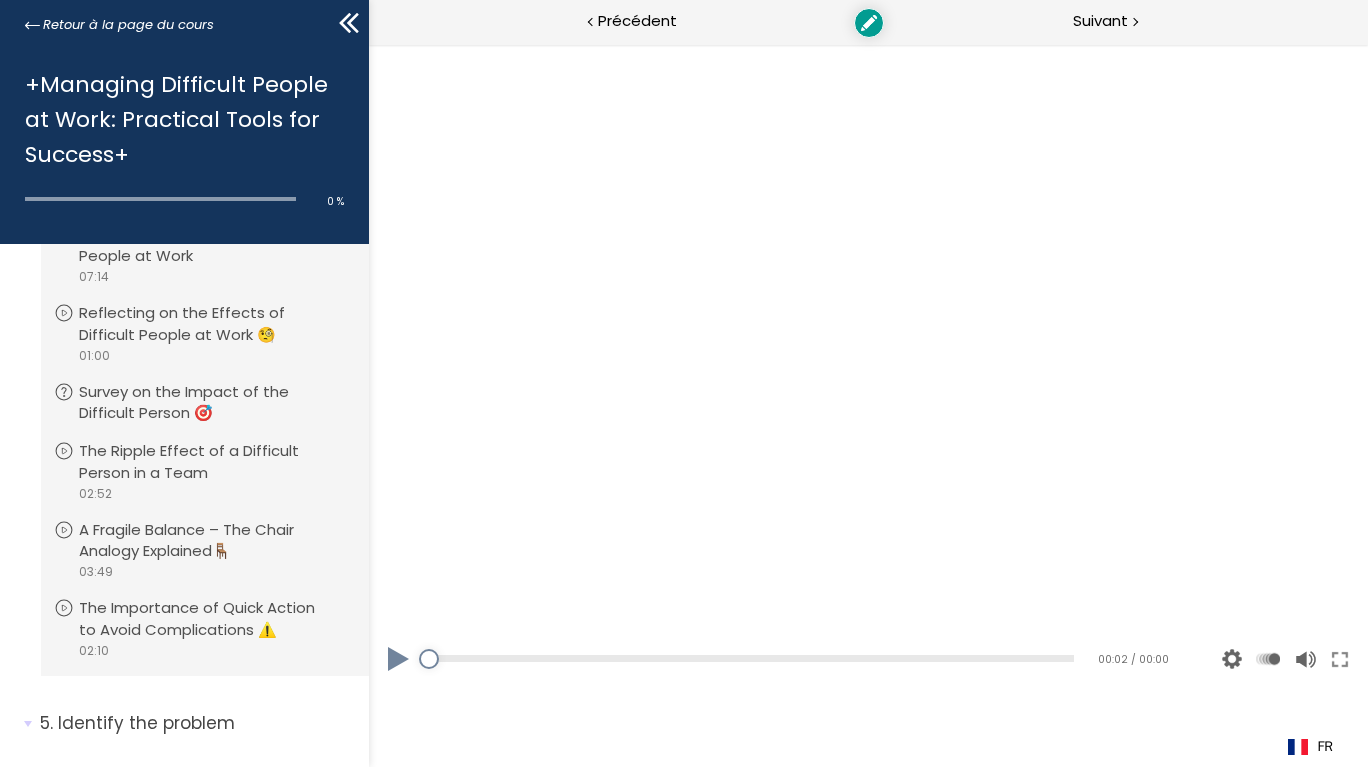 scroll, scrollTop: 897, scrollLeft: 0, axis: vertical 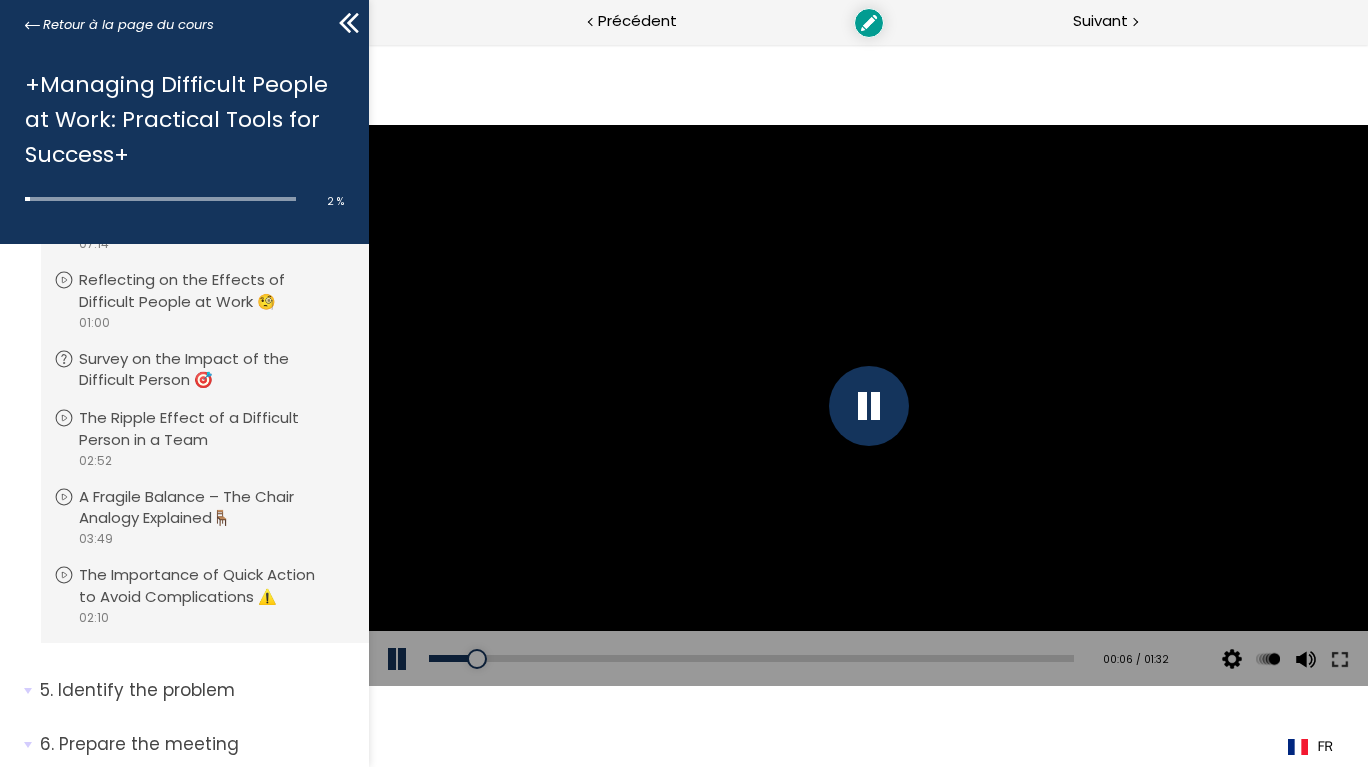 click at bounding box center (869, 406) 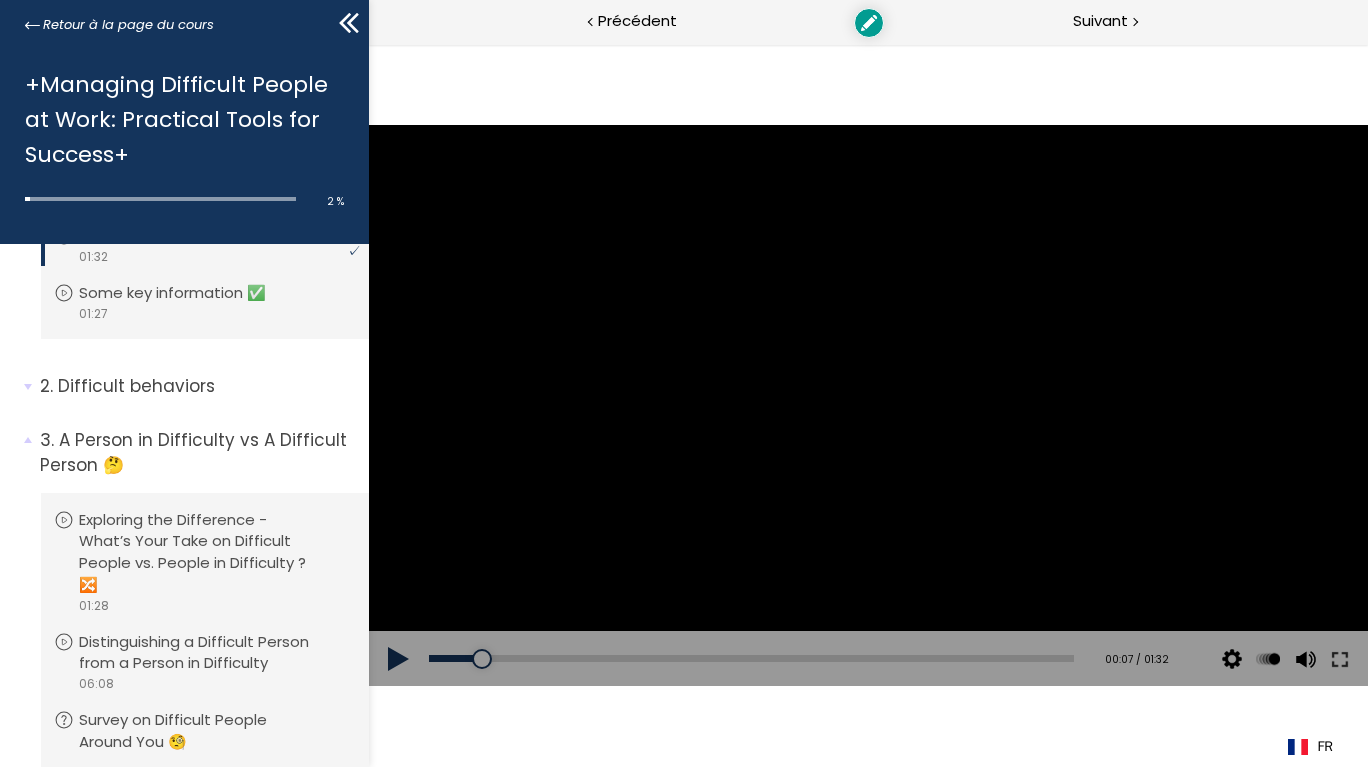 scroll, scrollTop: 0, scrollLeft: 0, axis: both 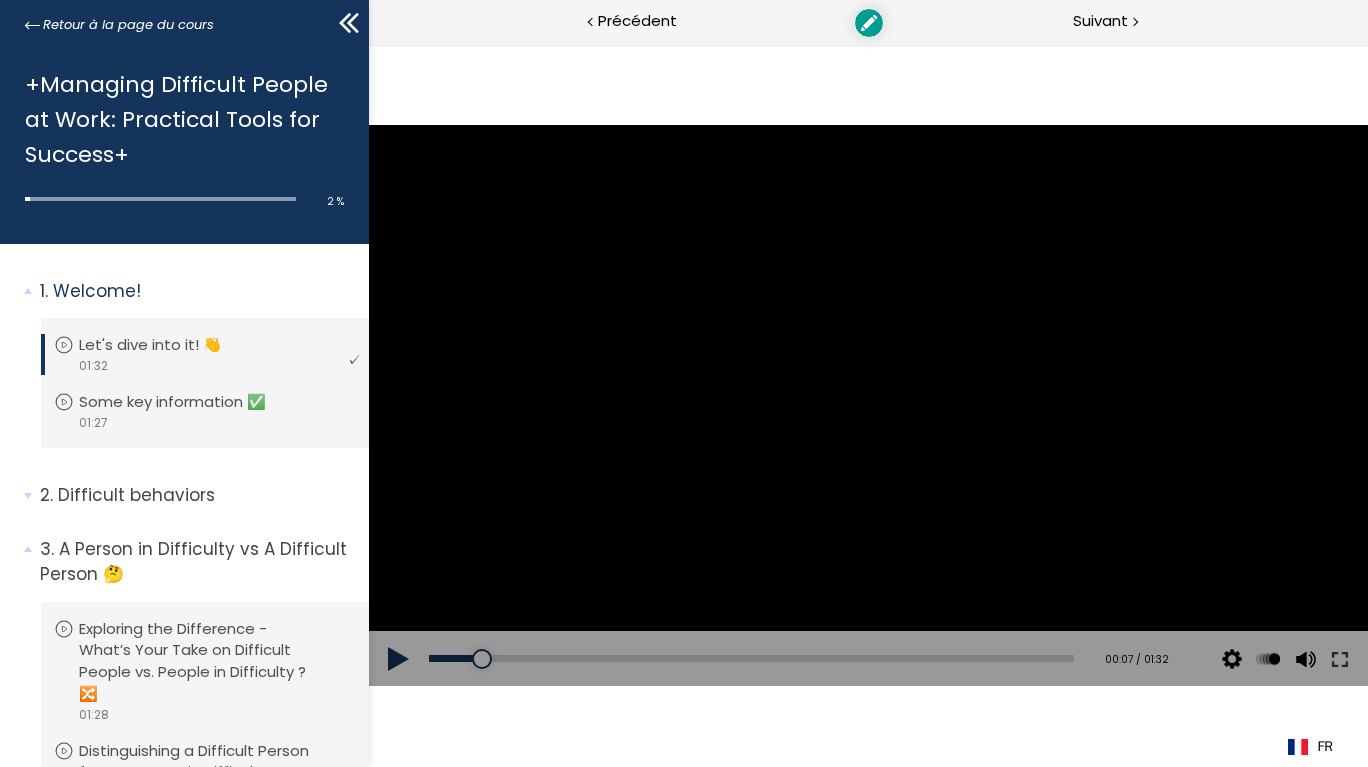 click on "2.   Difficult behaviors
Vous devez avoir terminé l'unité (Exploring Common Difficult Behaviors  😥) pour pouvoir continuer.
Exploring Common Difficult Behaviors  😥   video     04:52
Vous devez avoir terminé l'unité (Engaging in Self-Reflection on Our Behaviors) pour pouvoir continuer.
Engaging in Self-Reflection on Our Behaviors   video     01:24
Vous devez avoir terminé l'unité (Exploring Triggers Behind Difficult Behaviors  🔍) pour pouvoir continuer.
Exploring Triggers Behind Difficult Behaviors  🔍   video     01:21
Vous devez avoir terminé l'unité (Finding the Underlying Need) pour pouvoir continuer.
Finding the Underlying Need   SCORM / HTML 5 Package
Vous devez avoir terminé l'unité (Deeper Causes - Linking Behaviors and Mental Health) pour pouvoir continuer.
Deeper Causes - Linking Behaviors and Mental Health   video     01:45" at bounding box center (184, 503) 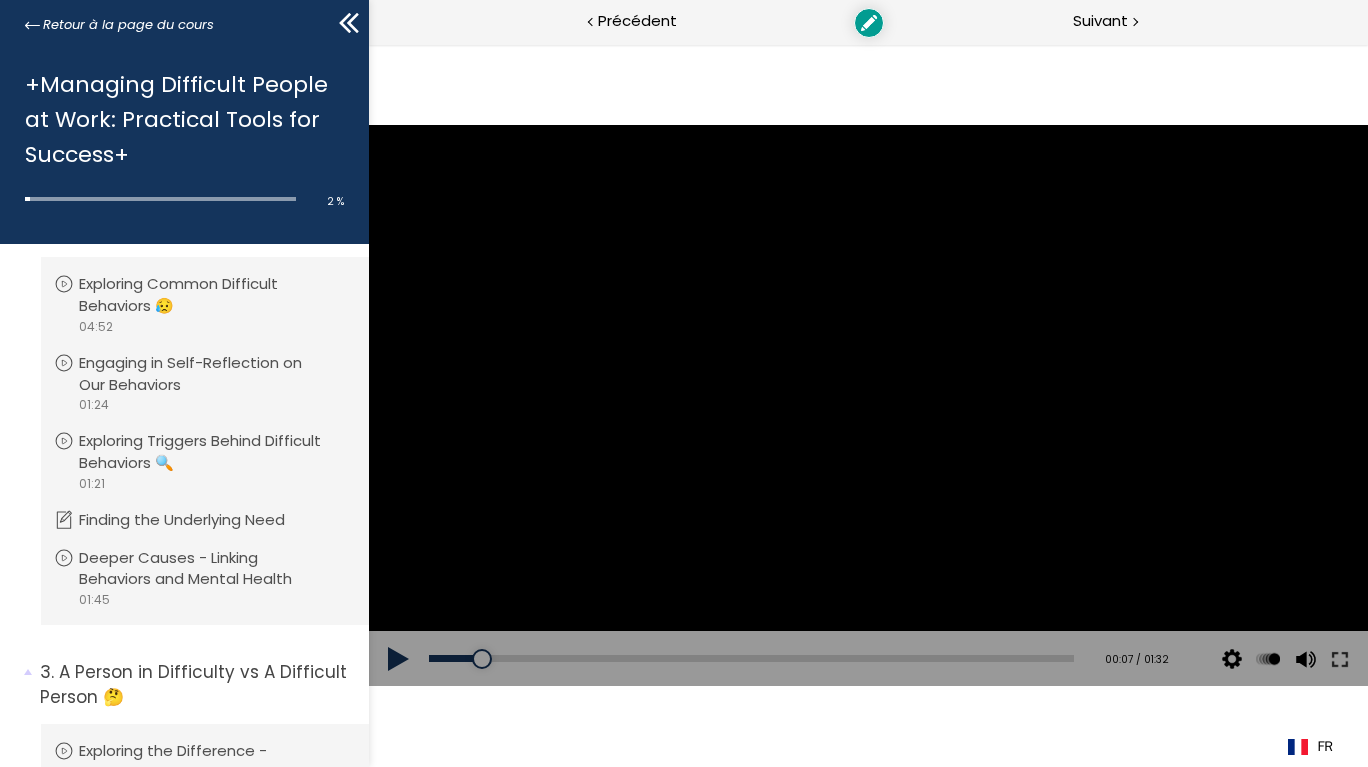 scroll, scrollTop: 303, scrollLeft: 0, axis: vertical 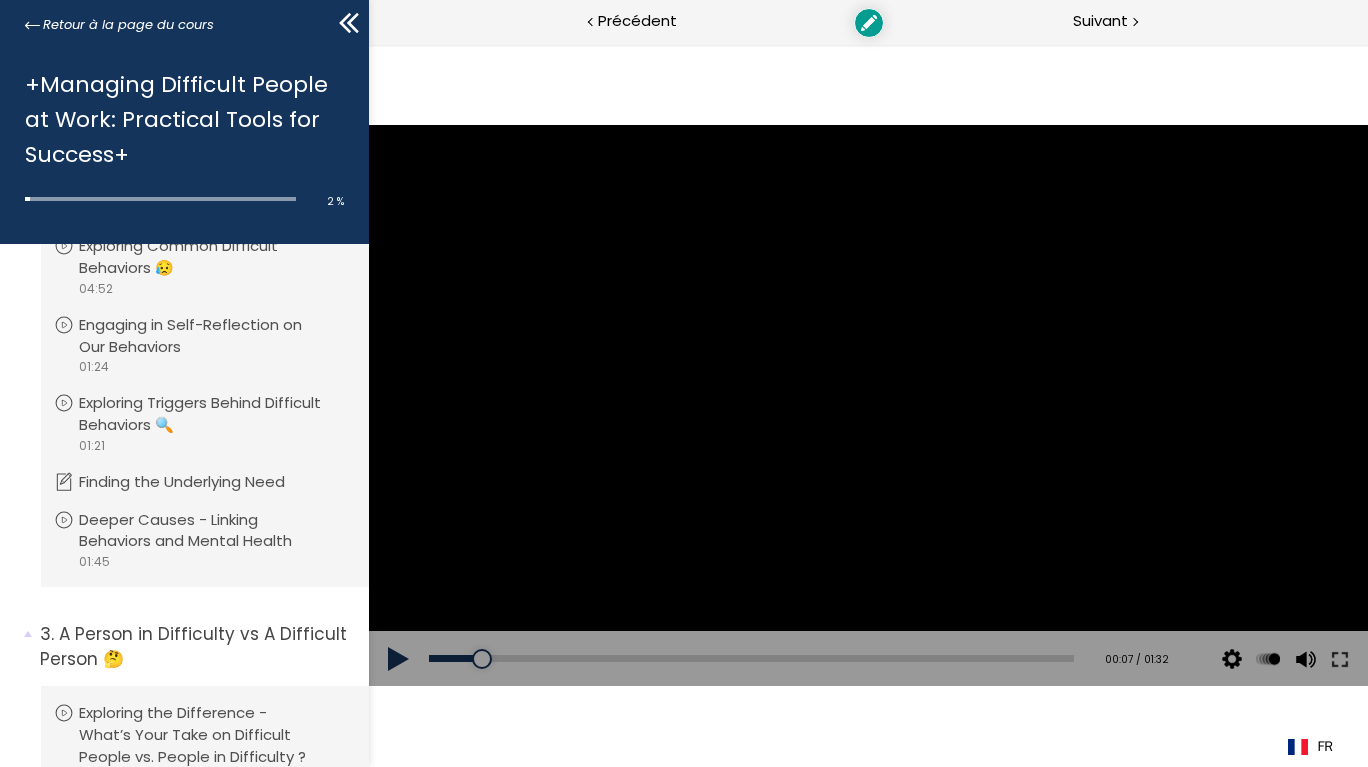 click on "Finding the Underlying Need" at bounding box center (197, 482) 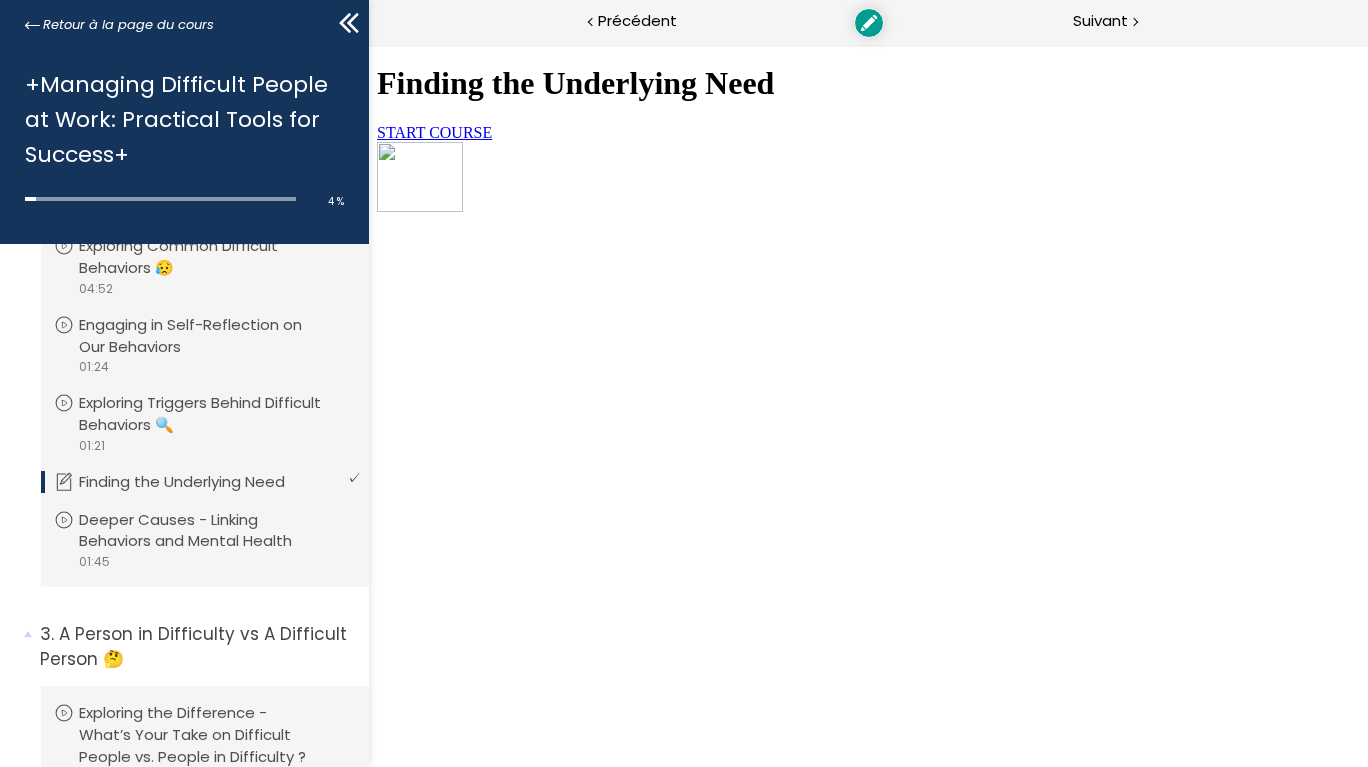 scroll, scrollTop: 0, scrollLeft: 0, axis: both 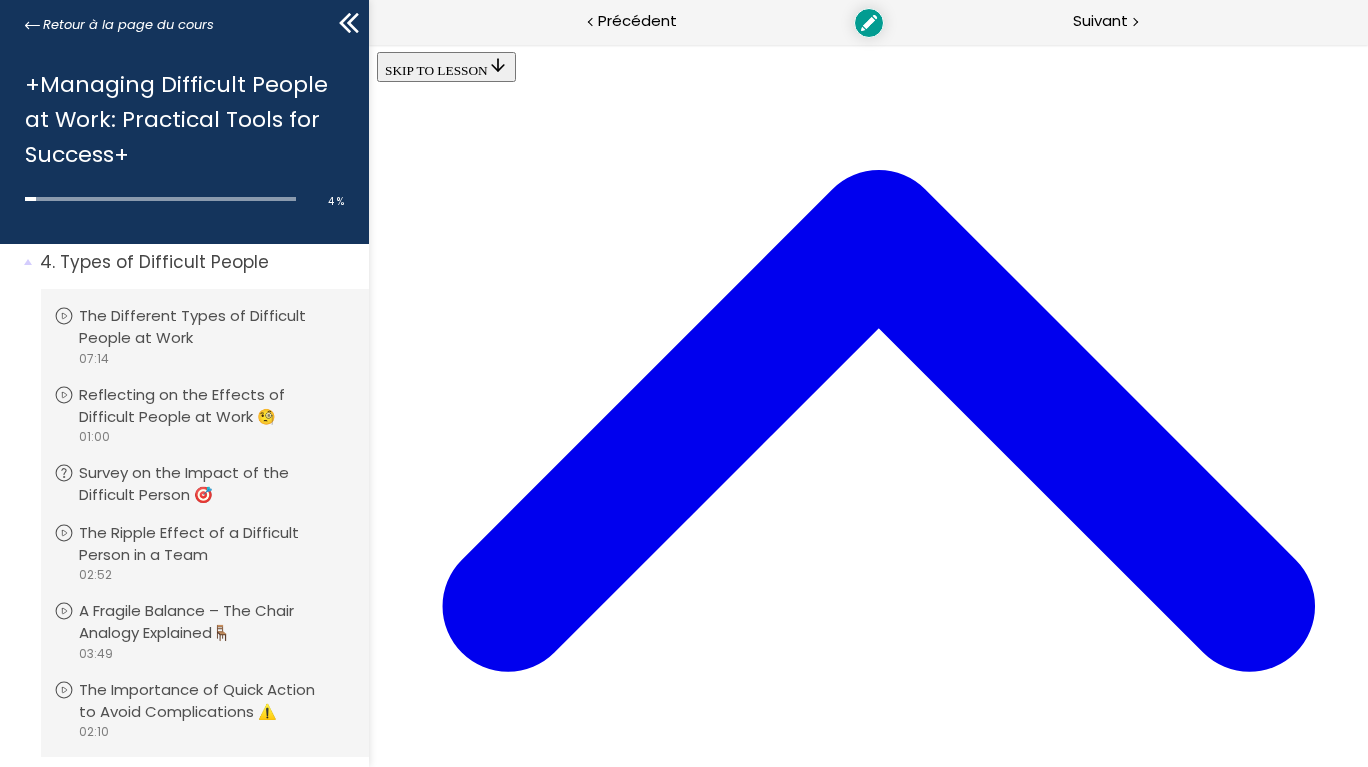 click on "Survey on the Impact of the Difficult Person 🎯" at bounding box center (215, 484) 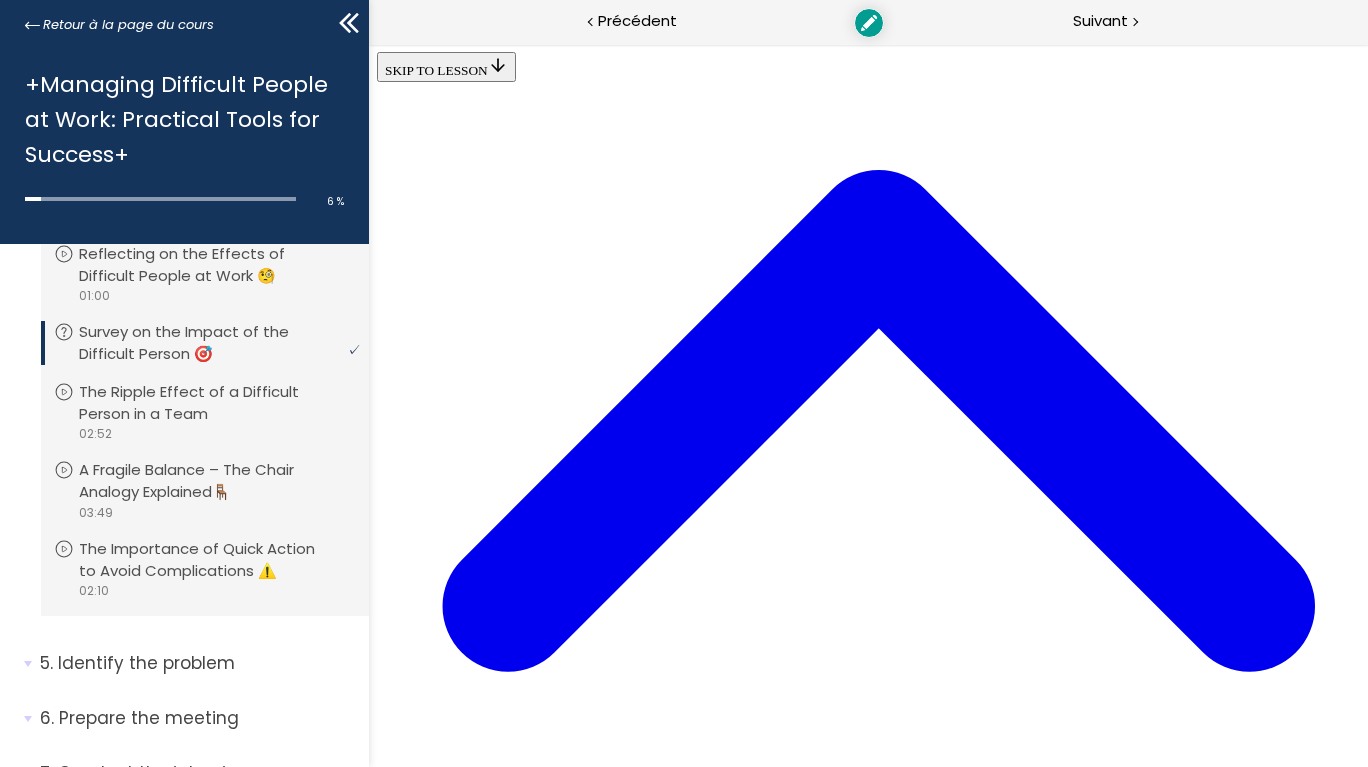 scroll, scrollTop: 1312, scrollLeft: 0, axis: vertical 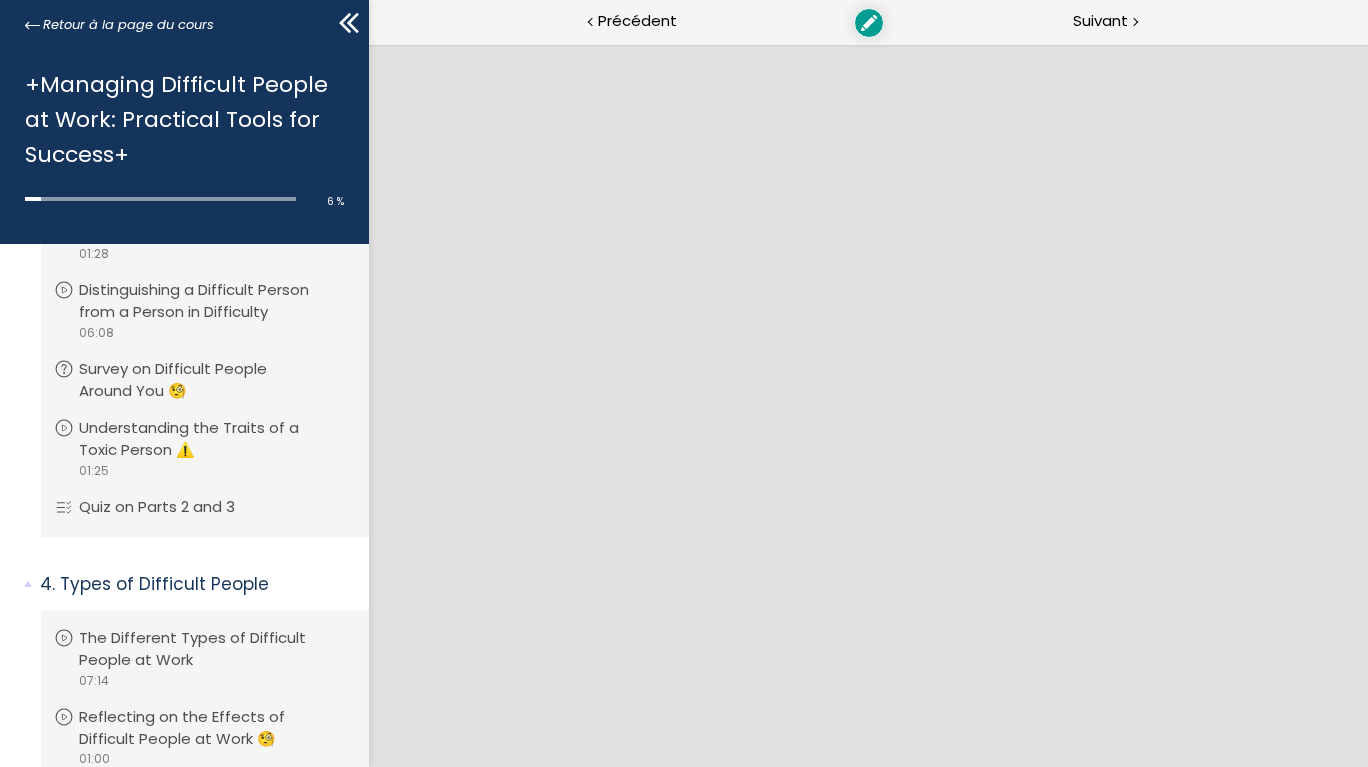 click on "Understanding the Traits of a Toxic Person ⚠️" at bounding box center (215, 439) 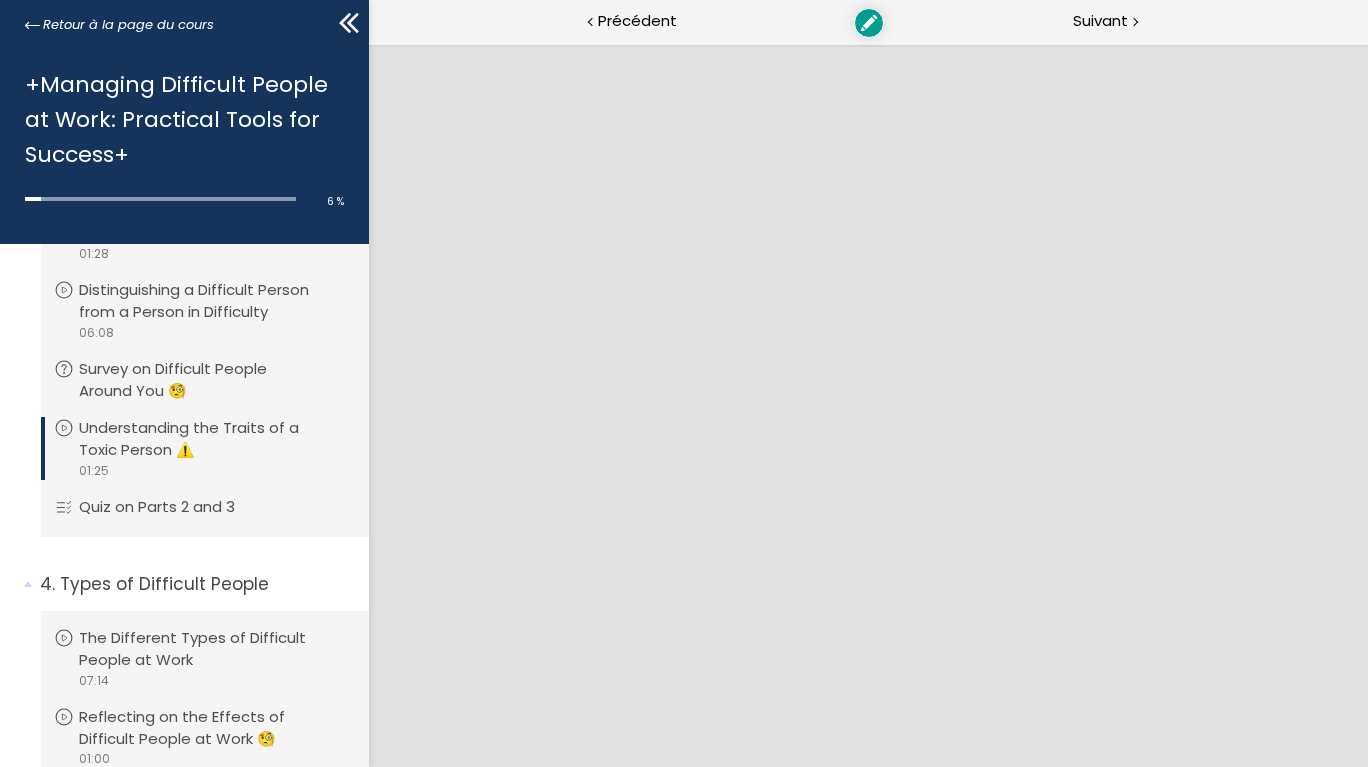 scroll, scrollTop: 956, scrollLeft: 0, axis: vertical 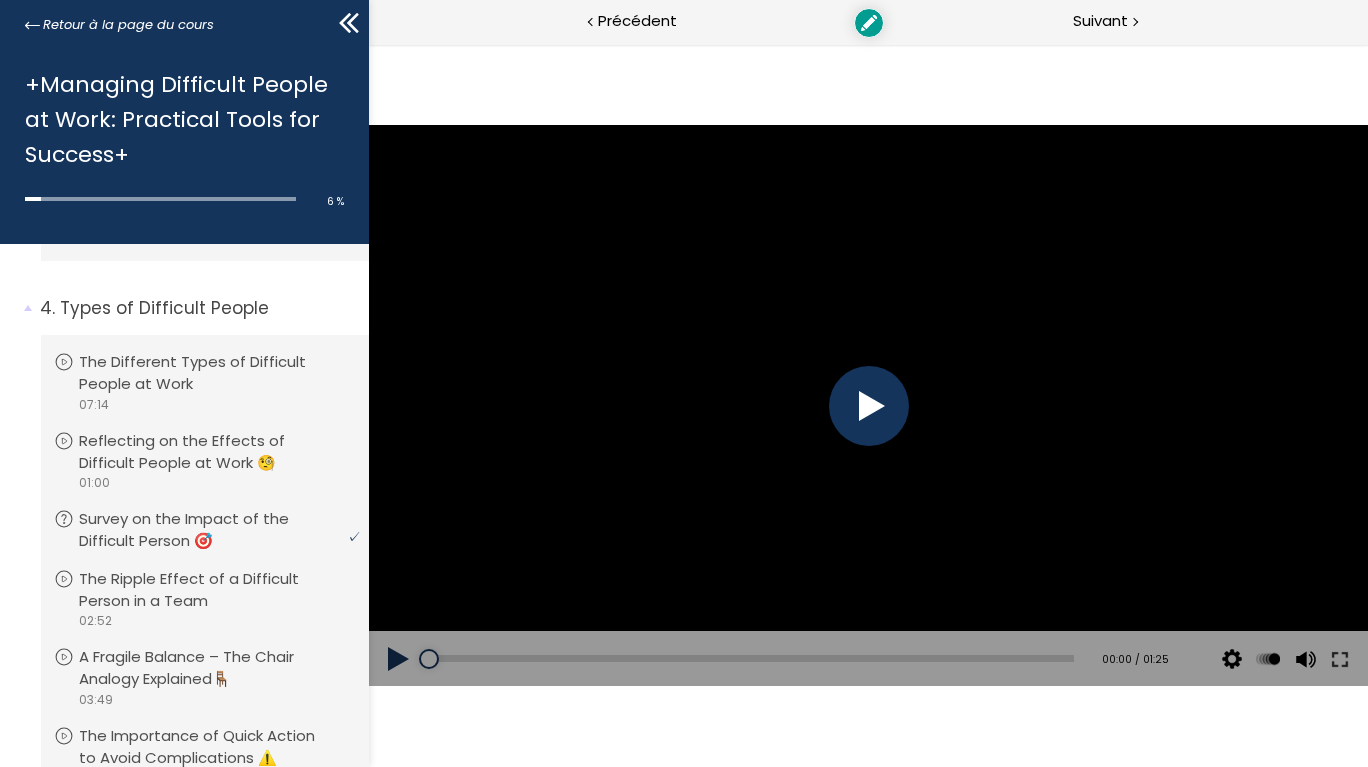 click on "The Different Types of Difficult People at Work" at bounding box center [215, 373] 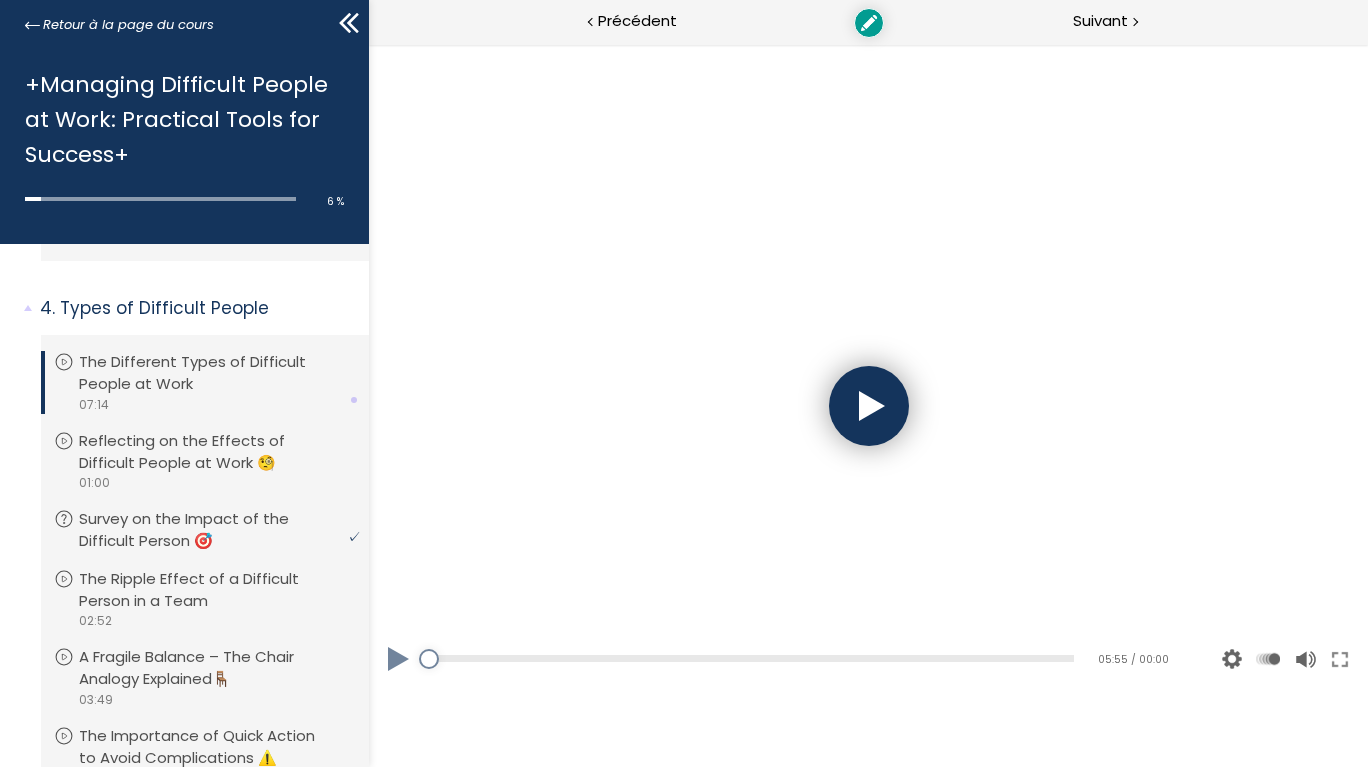 click on "Reflecting on the Effects of Difficult People at Work  🧐" at bounding box center [215, 452] 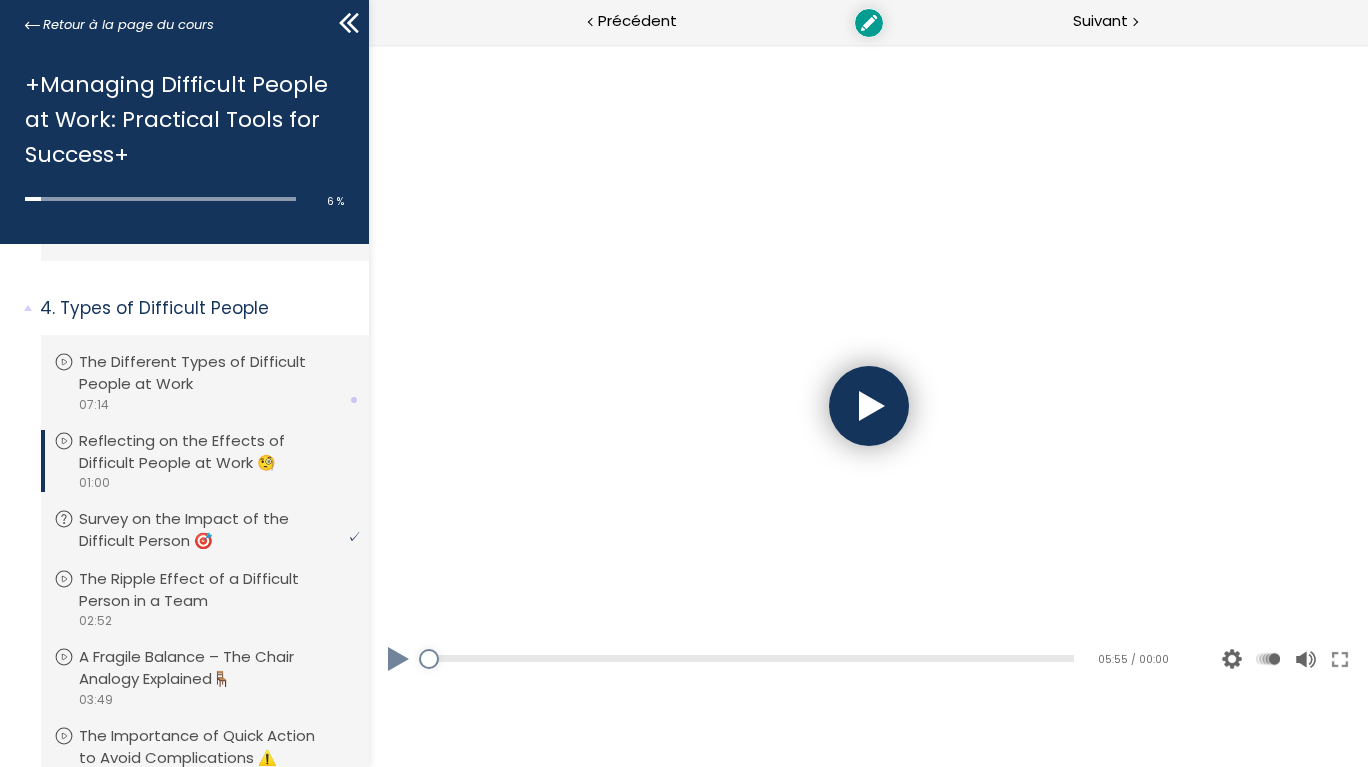 scroll, scrollTop: 1249, scrollLeft: 0, axis: vertical 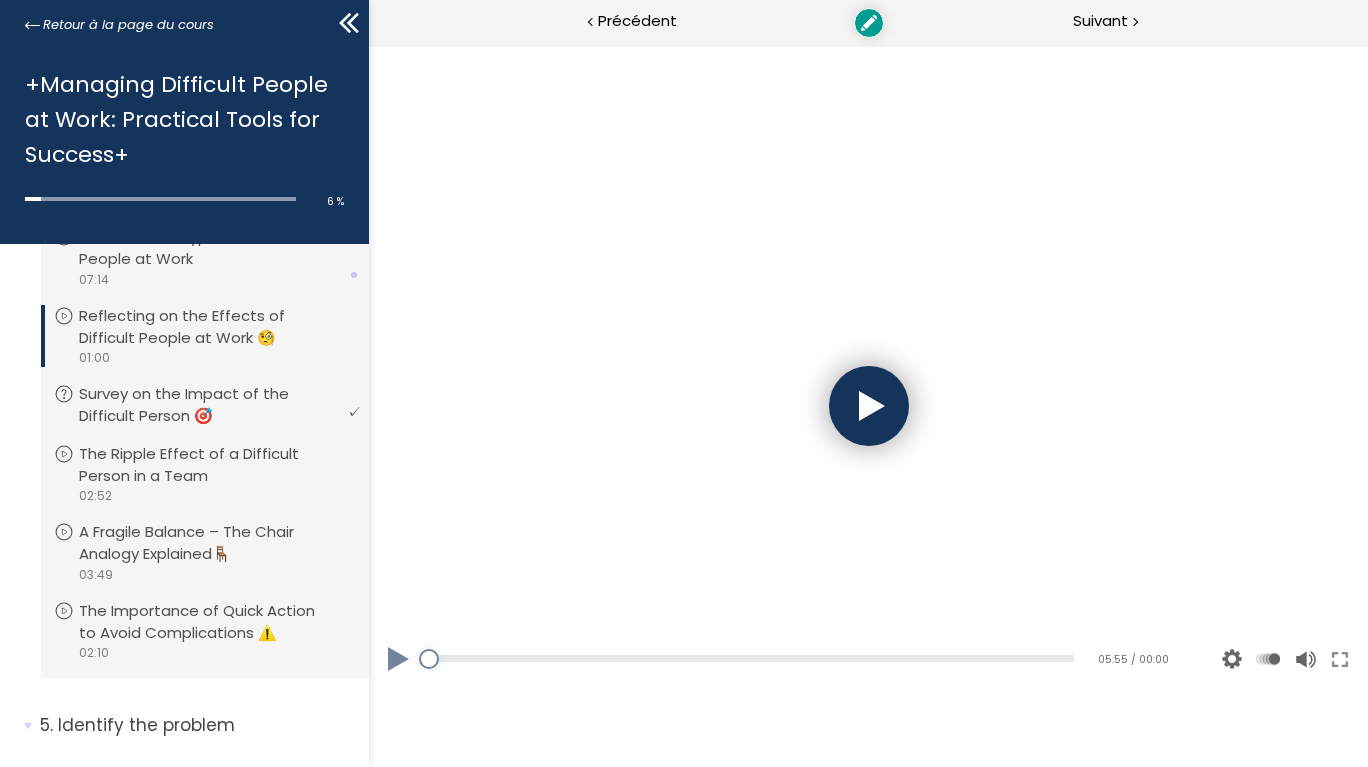click on "Vous devez avoir terminé l'unité (A Fragile Balance – The Chair Analogy Explained🪑) pour pouvoir continuer.
A Fragile Balance – The Chair Analogy Explained🪑   video     03:49" at bounding box center (205, 552) 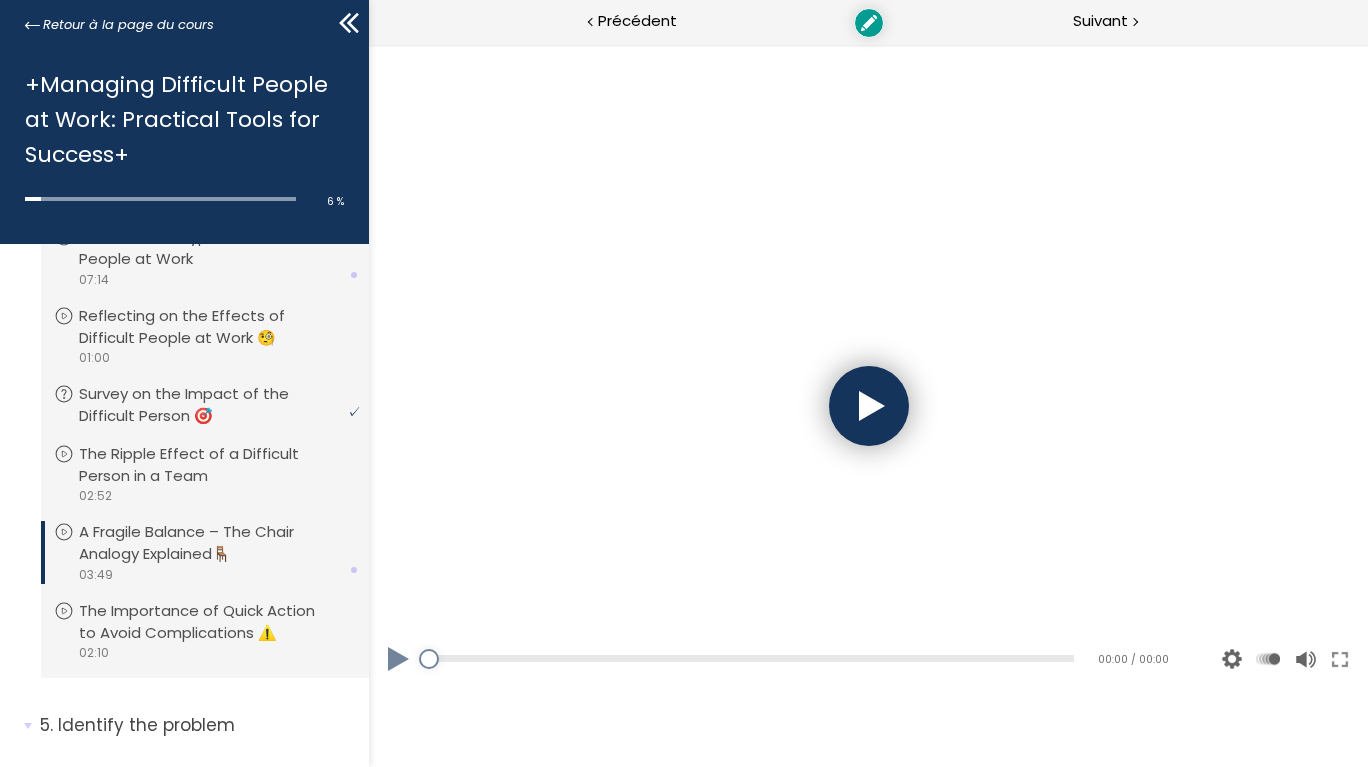 scroll, scrollTop: 0, scrollLeft: 0, axis: both 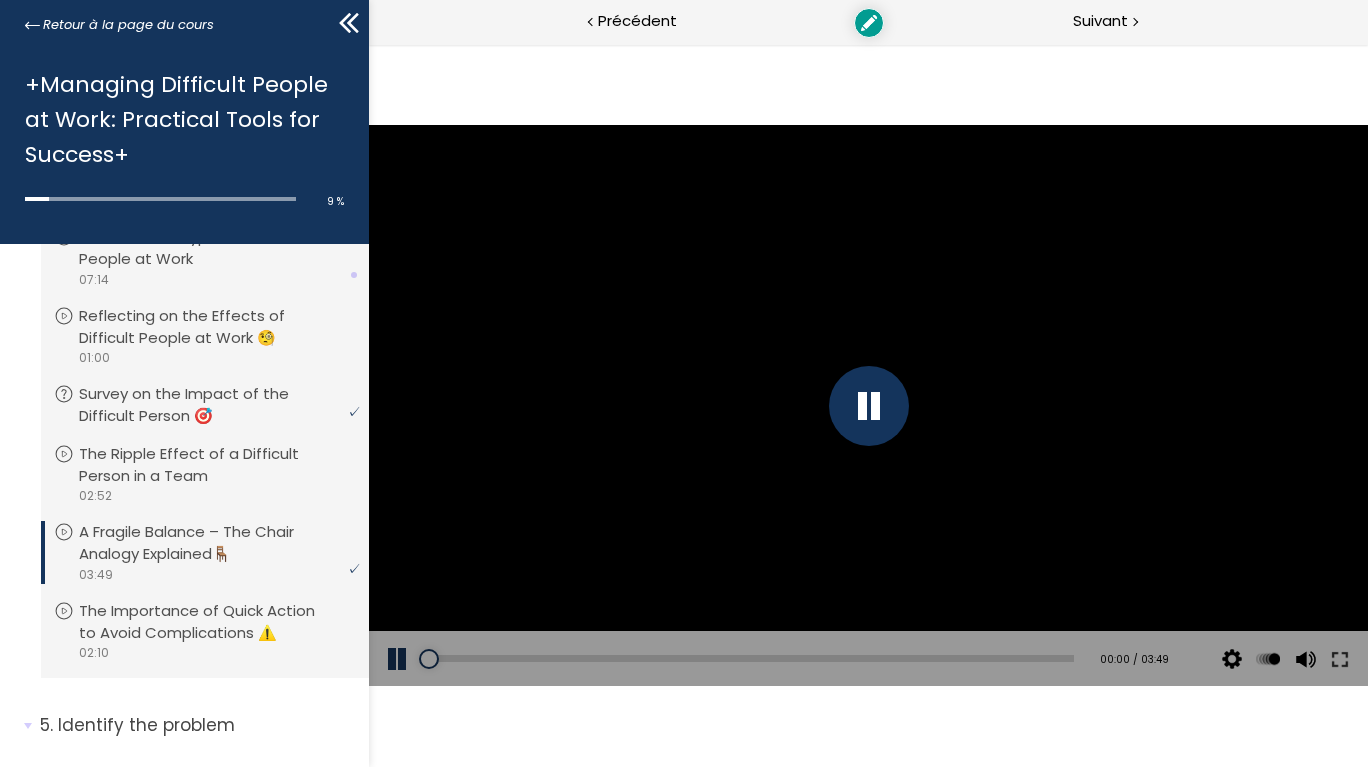 click at bounding box center [399, 659] 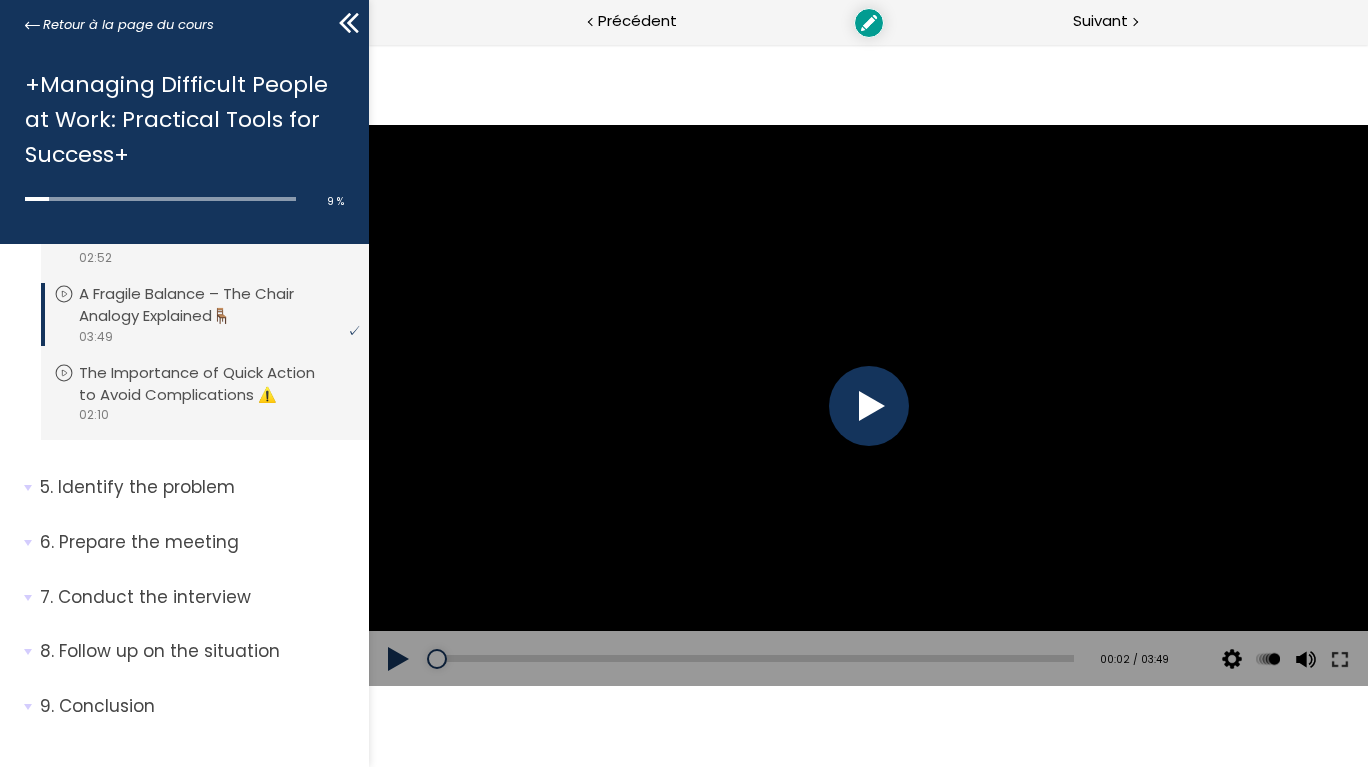 scroll, scrollTop: 1554, scrollLeft: 0, axis: vertical 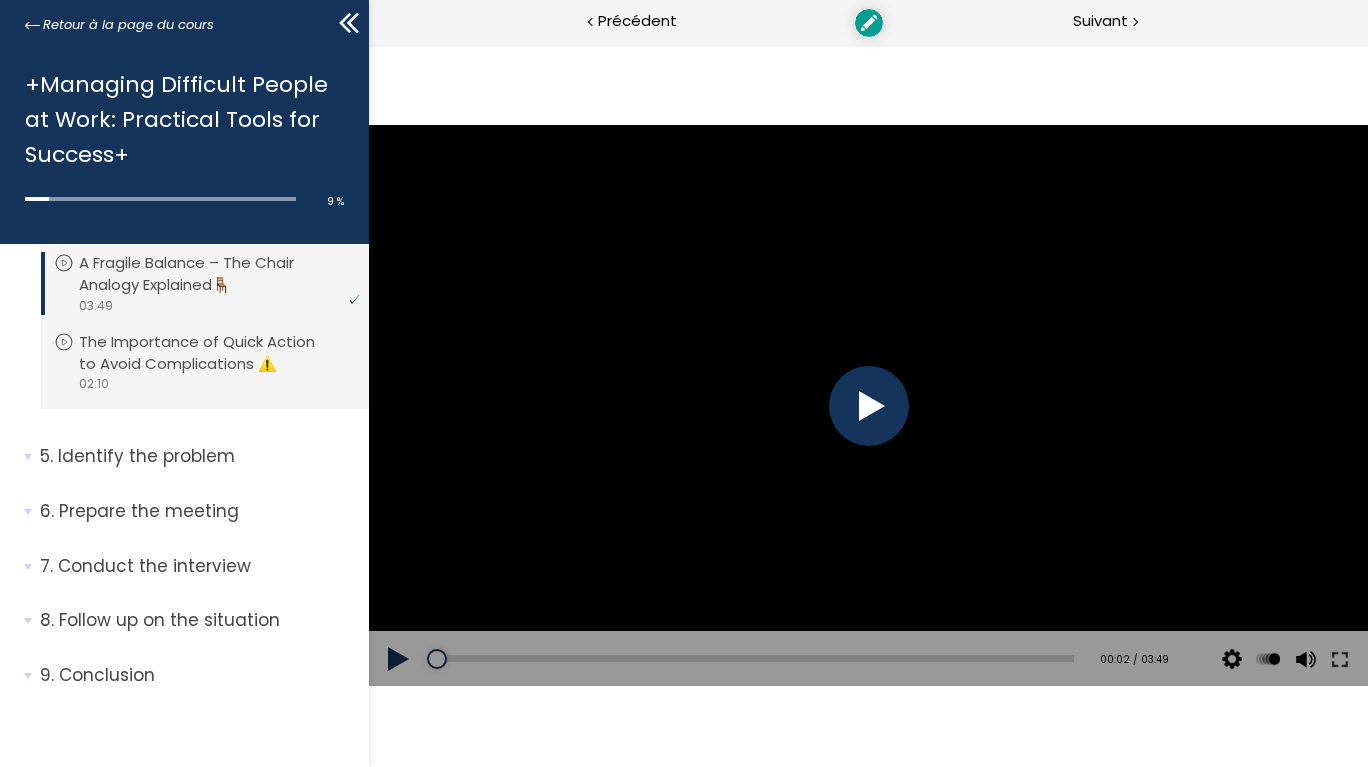click on "5.   Identify the problem" at bounding box center (197, 464) 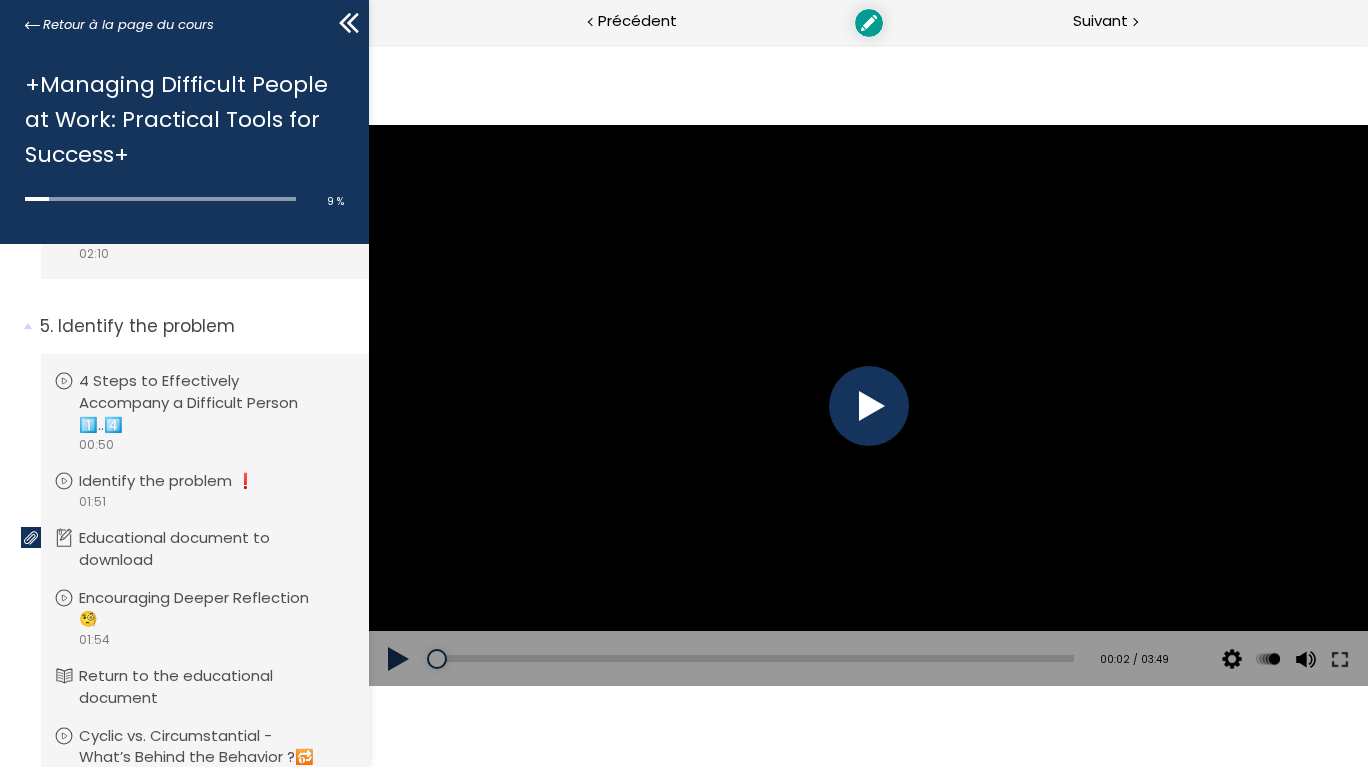 scroll, scrollTop: 1702, scrollLeft: 0, axis: vertical 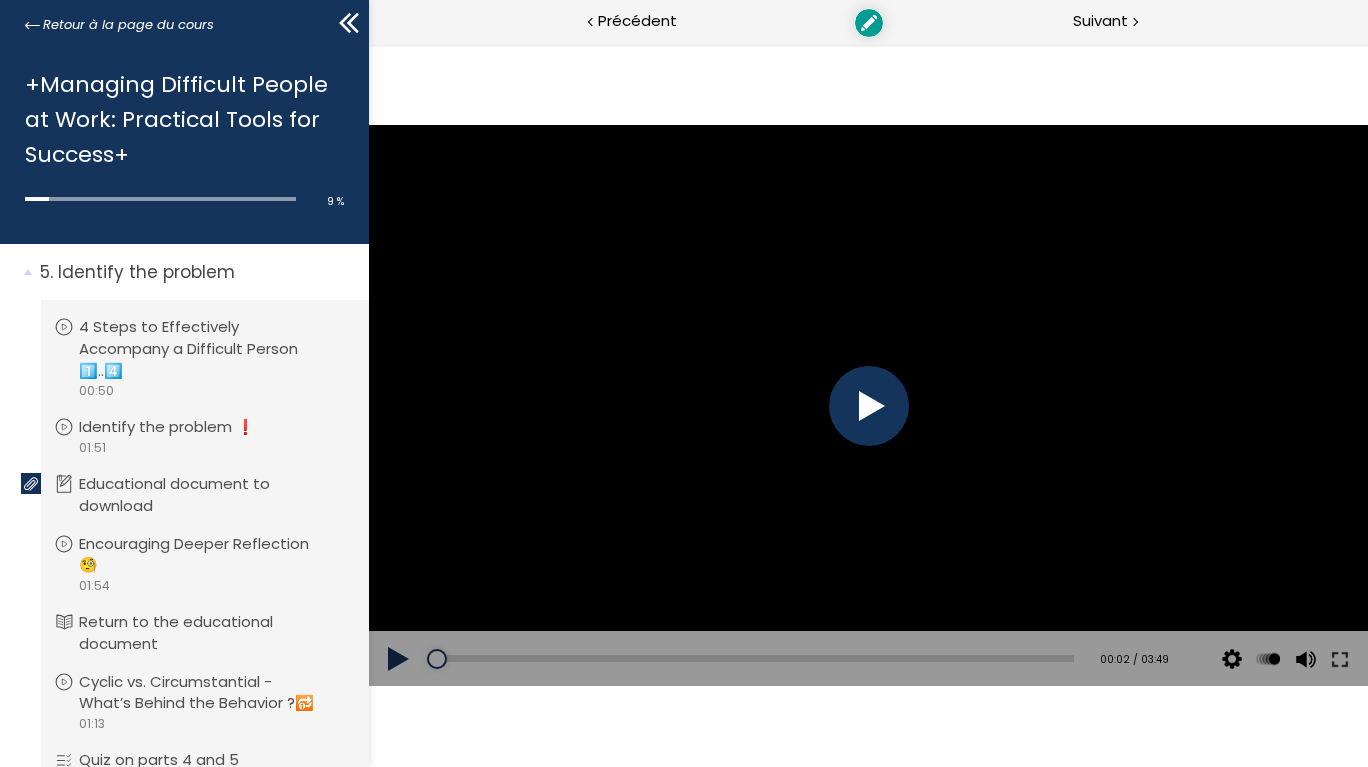 click on "Educational document to download" at bounding box center (215, 495) 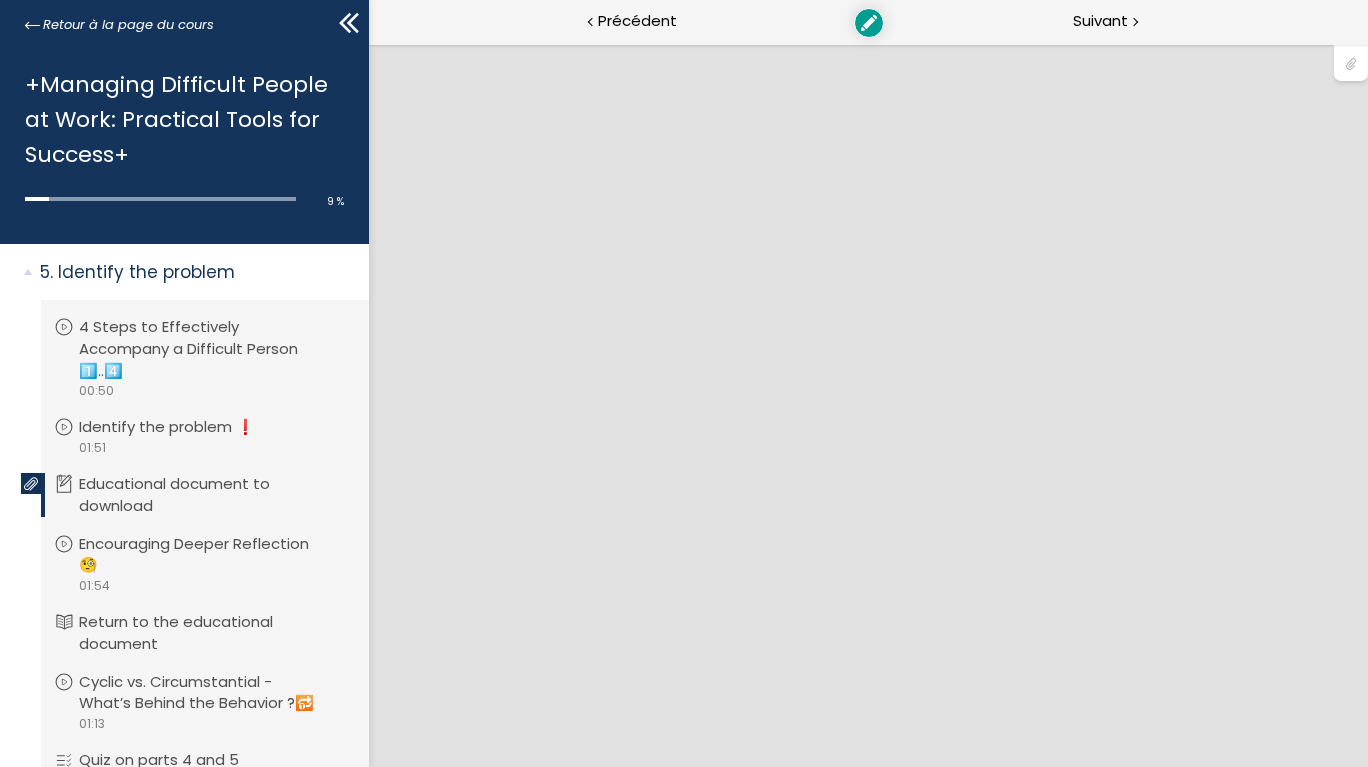 scroll, scrollTop: 0, scrollLeft: 0, axis: both 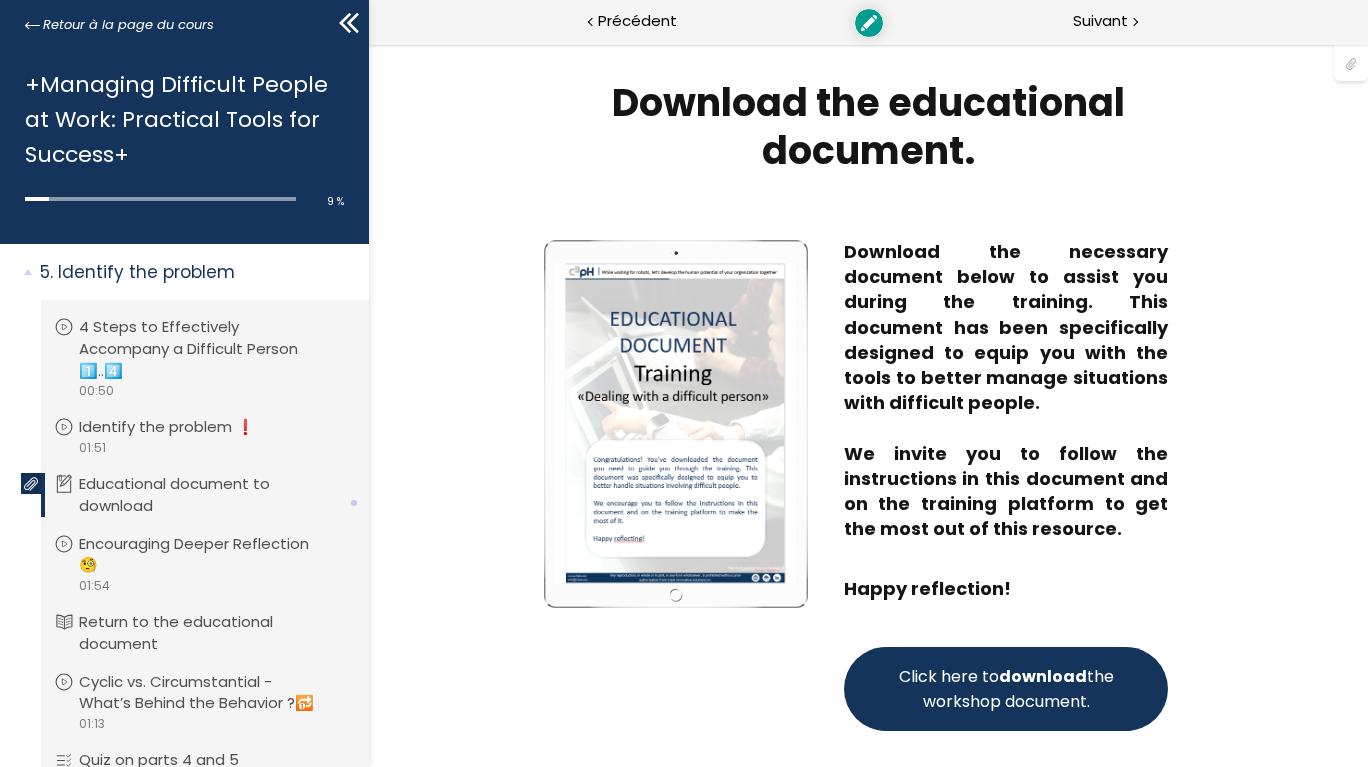 click on "Click here to  download  the workshop document." at bounding box center (1006, 689) 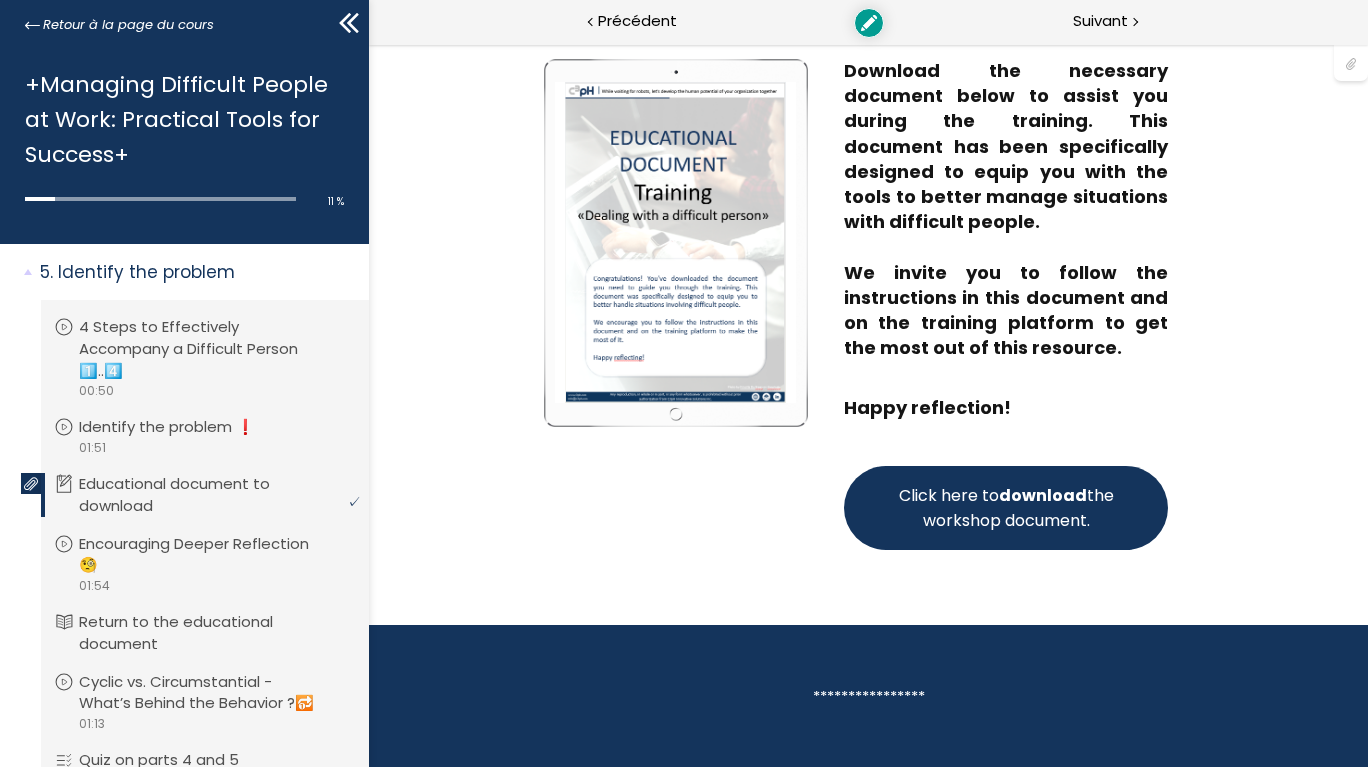 scroll, scrollTop: 157, scrollLeft: 0, axis: vertical 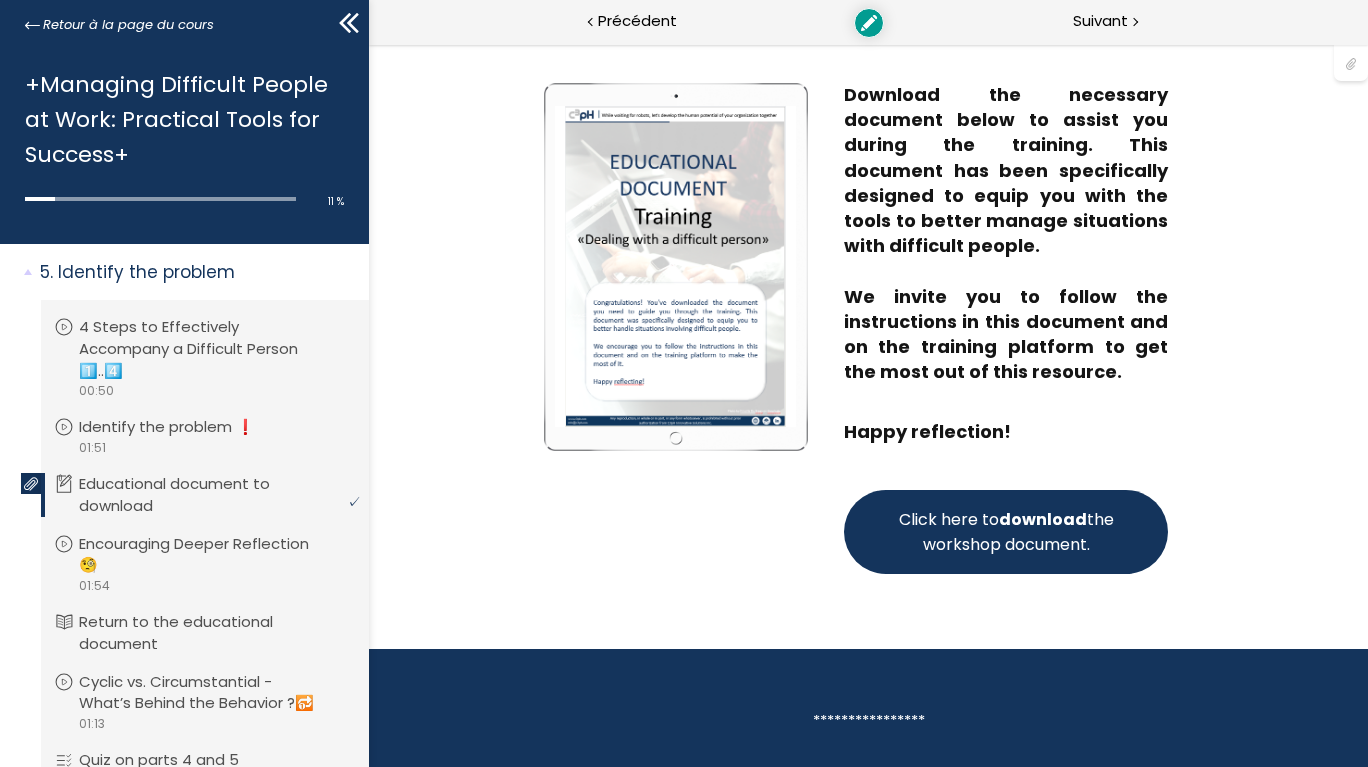 click on "Click here to  download  the workshop document." at bounding box center (1006, 532) 